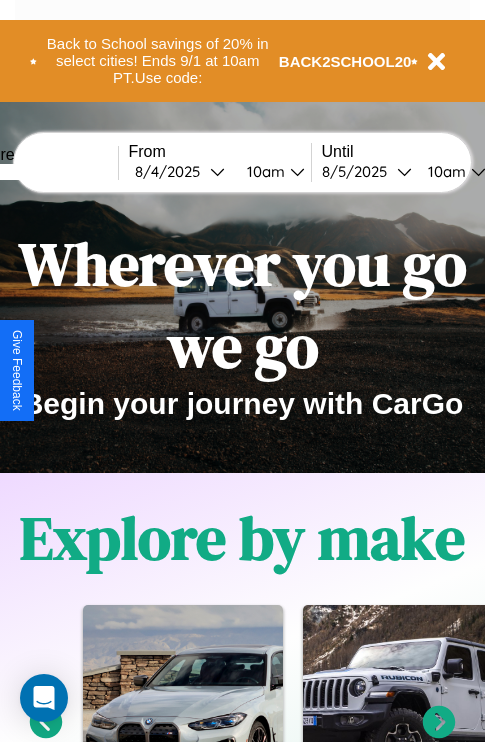 scroll, scrollTop: 308, scrollLeft: 0, axis: vertical 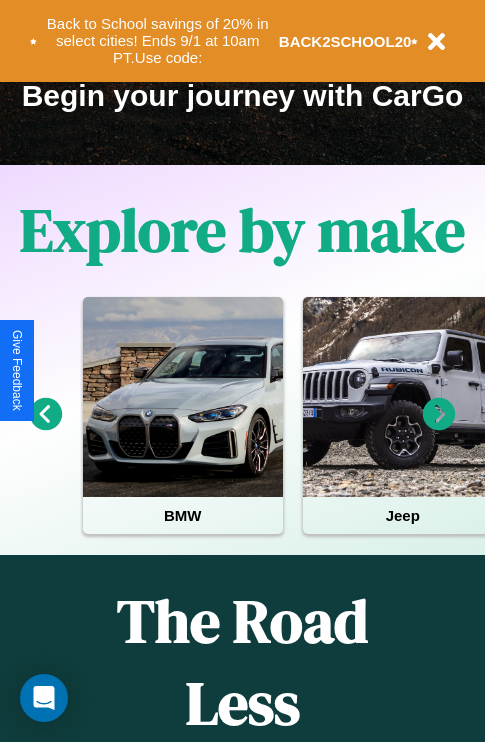 click 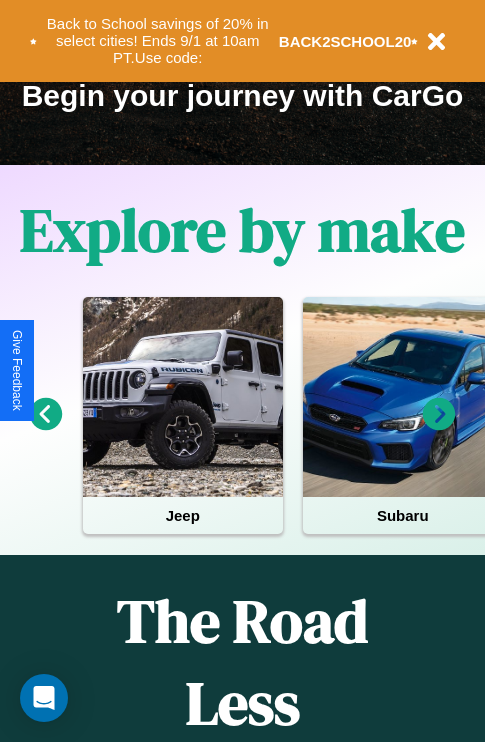 click 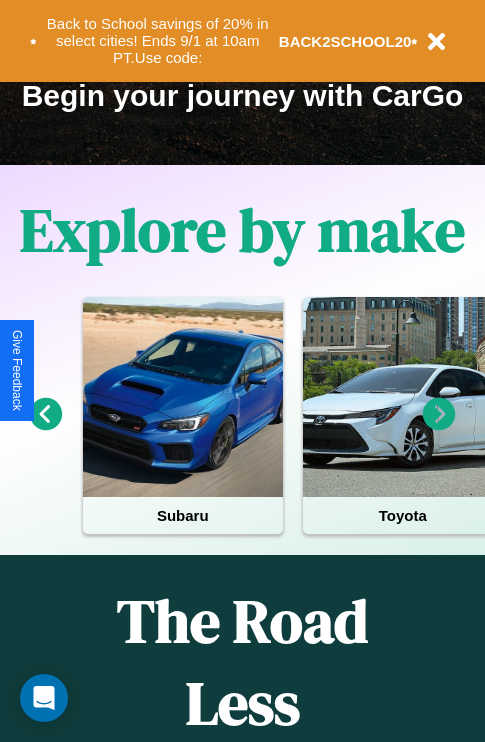 click 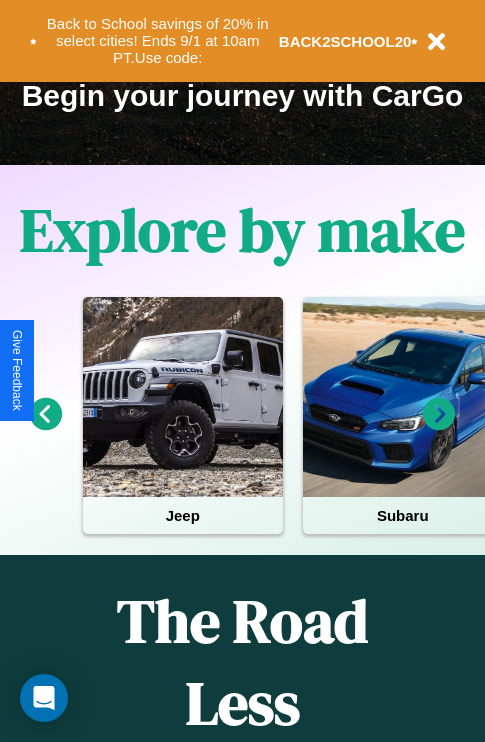 click 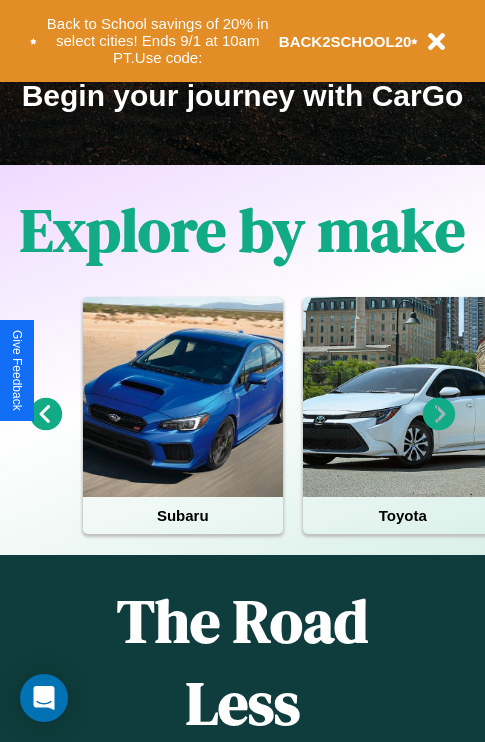 click 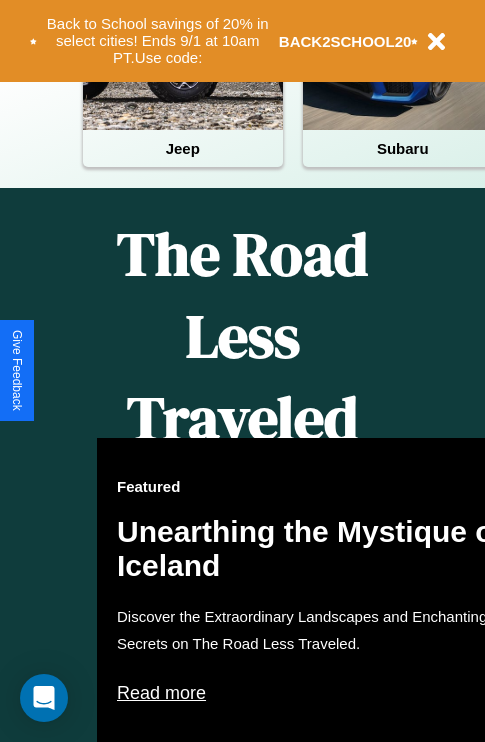scroll, scrollTop: 308, scrollLeft: 0, axis: vertical 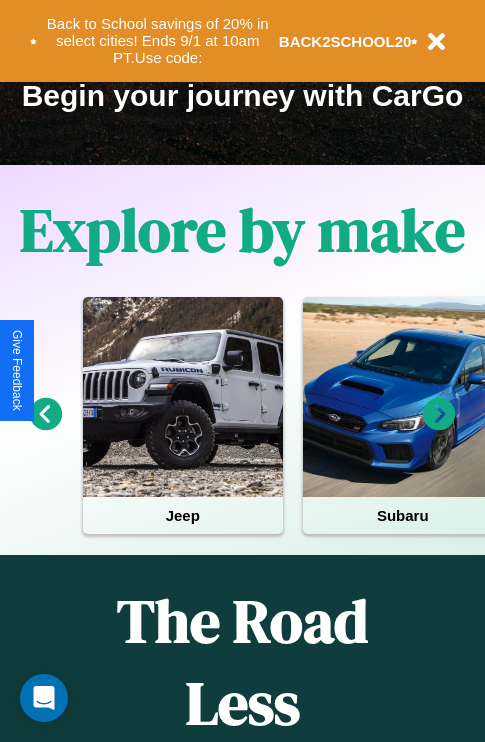 click 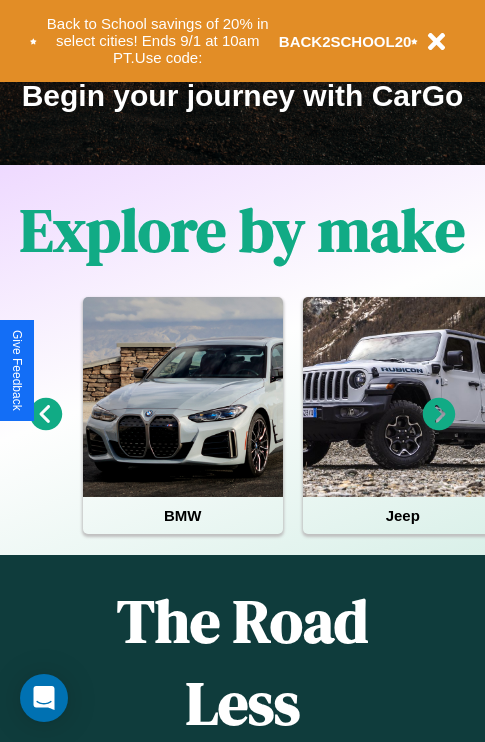 click 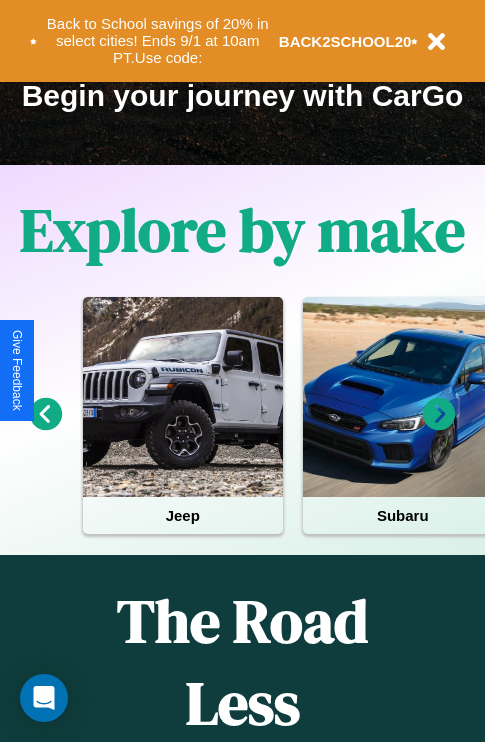 click 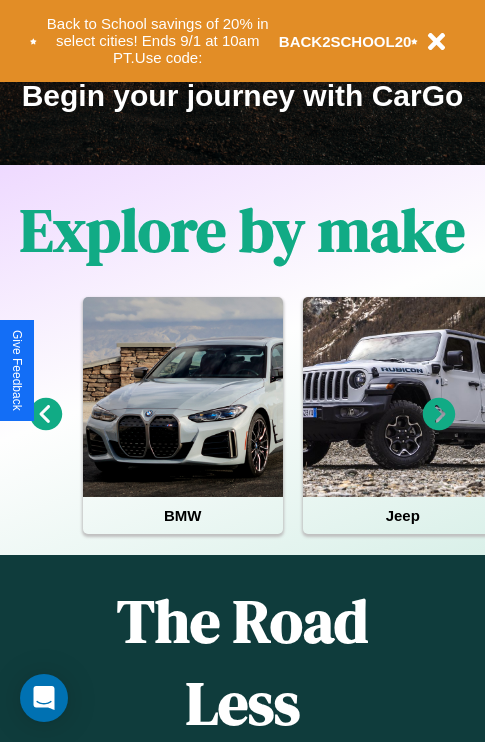 click 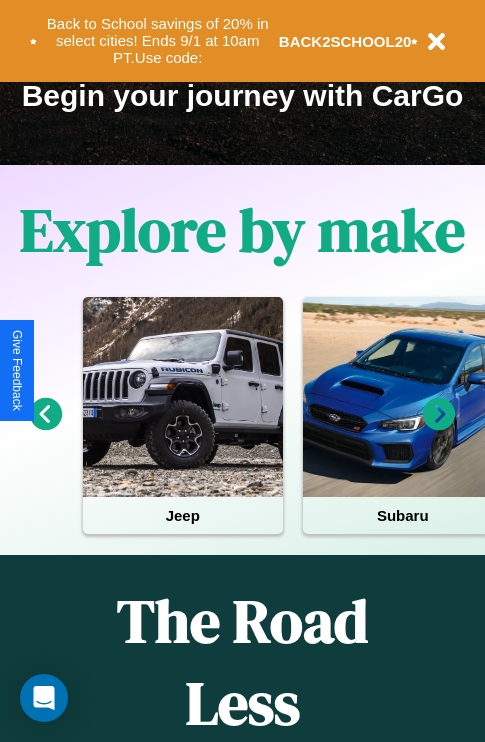click 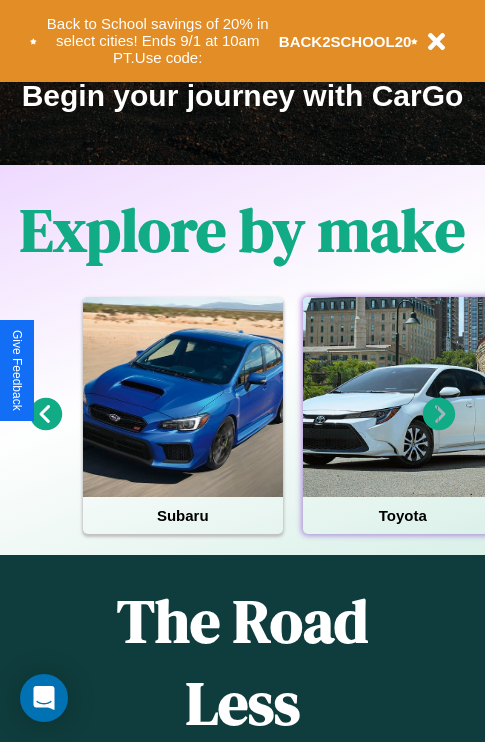 click at bounding box center [403, 397] 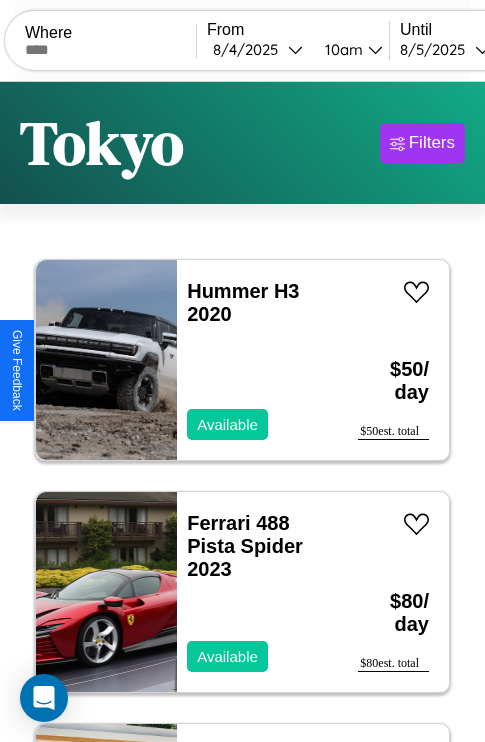 scroll, scrollTop: 95, scrollLeft: 0, axis: vertical 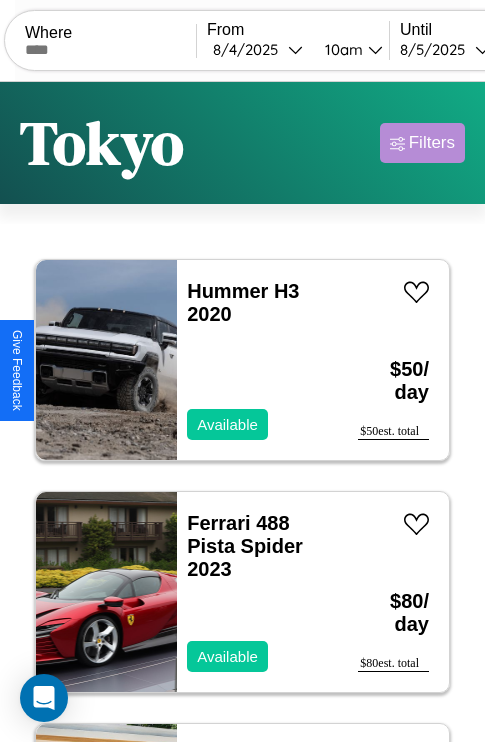 click on "Filters" at bounding box center (432, 143) 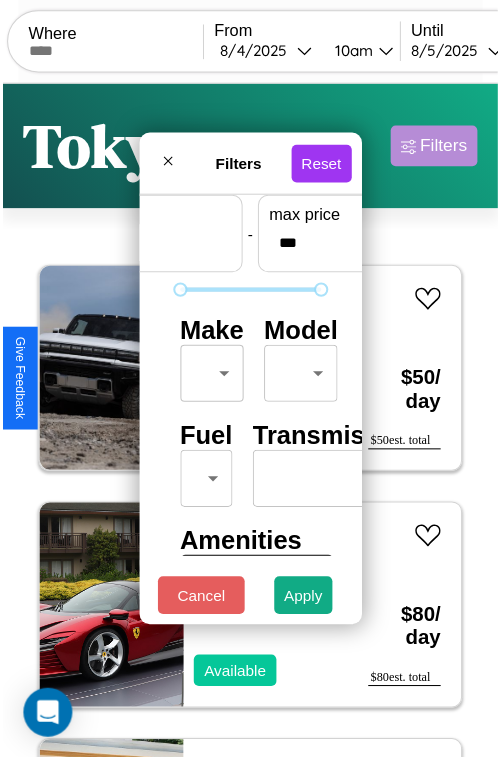scroll, scrollTop: 59, scrollLeft: 0, axis: vertical 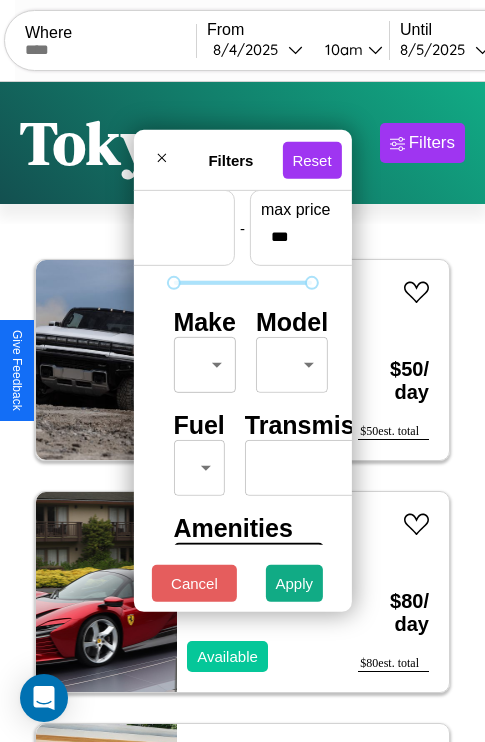 click on "CarGo Where From [DATE] [TIME] Until [DATE] [TIME] Become a Host Login Sign Up [CITY] Filters 27  cars in this area These cars can be picked up in this city. Hummer   H3   2020 Available $ 50  / day $ 50  est. total Ferrari   488 Pista Spider   2023 Available $ 80  / day $ 80  est. total Lincoln   Zephyr   2018 Available $ 100  / day $ 100  est. total Volvo   B8R   2020 Available $ 40  / day $ 40  est. total Tesla   Model 3   2022 Available $ 70  / day $ 70  est. total Hyundai   Santa Fe XL   2021 Available $ 110  / day $ 110  est. total Volvo   940 Series   2014 Unavailable $ 150  / day $ 150  est. total Infiniti   FX50   2024 Available $ 190  / day $ 190  est. total Honda   TRX300   2022 Available $ 70  / day $ 70  est. total Chrysler   E-CLASS   2023 Available $ 110  / day $ 110  est. total Mazda   MX-30   2016 Available $ 30  / day $ 30  est. total Buick   Incomplete   2024 Available $ 120  / day $ 120  est. total Volkswagen   Tiguan   2023 Available $ 70  / day $ 70  est. total Lincoln   MKZ   $ $" at bounding box center (242, 412) 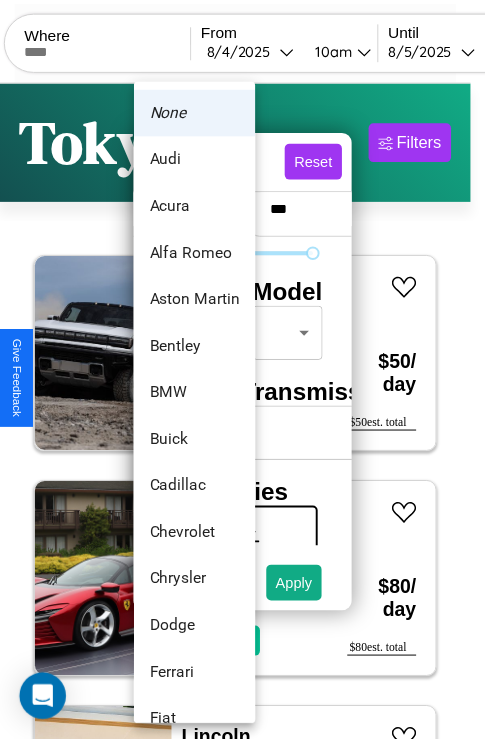 scroll, scrollTop: 182, scrollLeft: 0, axis: vertical 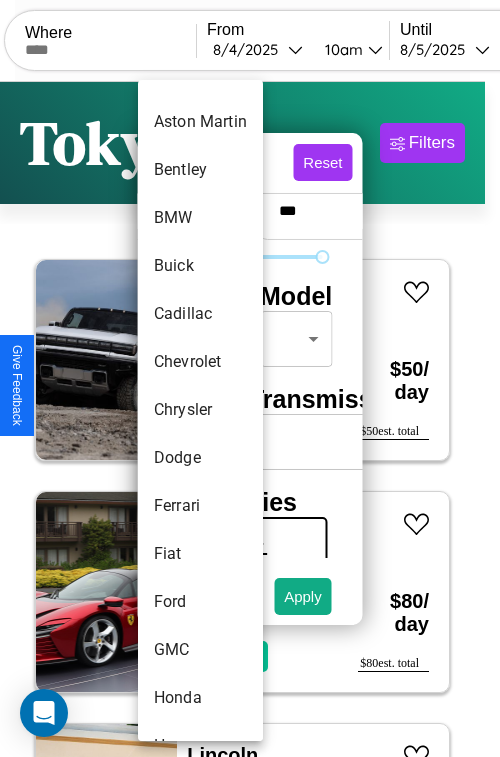click on "Chrysler" at bounding box center (200, 410) 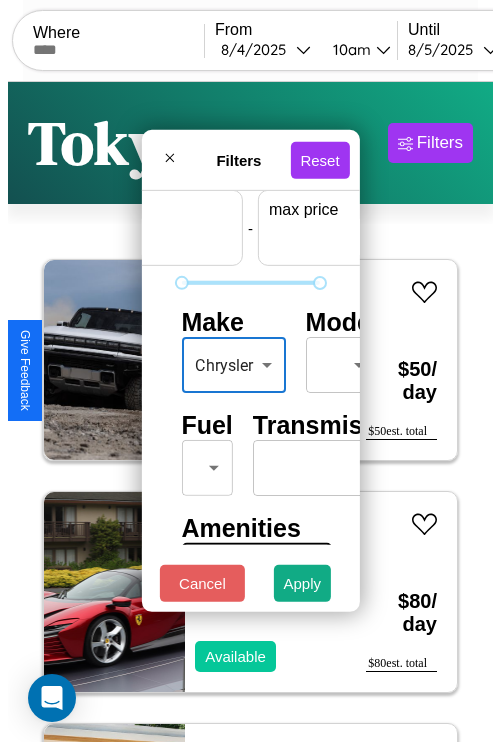 scroll, scrollTop: 59, scrollLeft: 124, axis: both 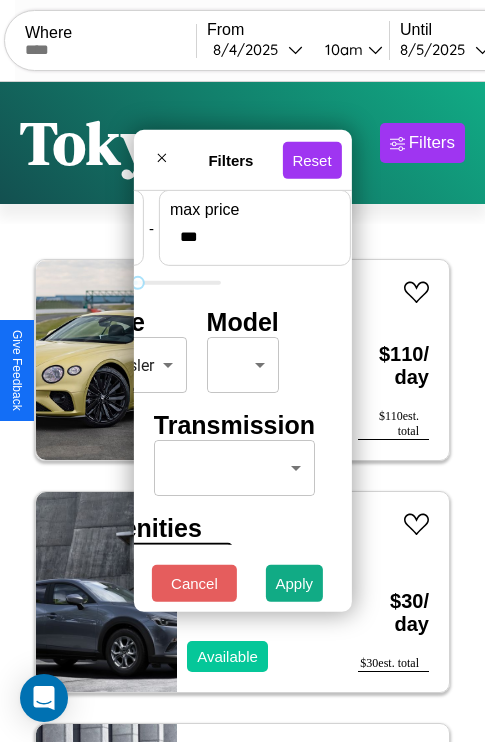 type on "***" 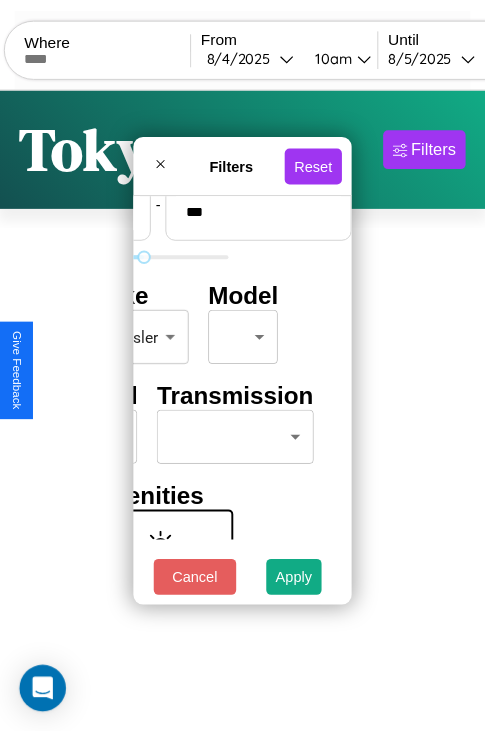 scroll, scrollTop: 59, scrollLeft: 0, axis: vertical 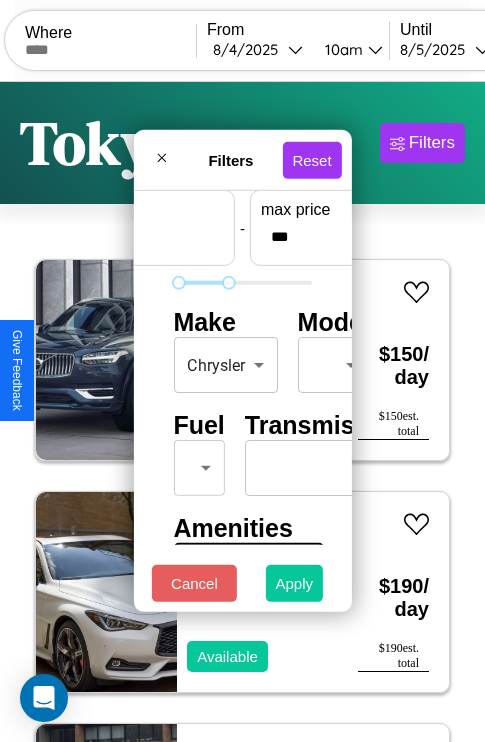 type on "**" 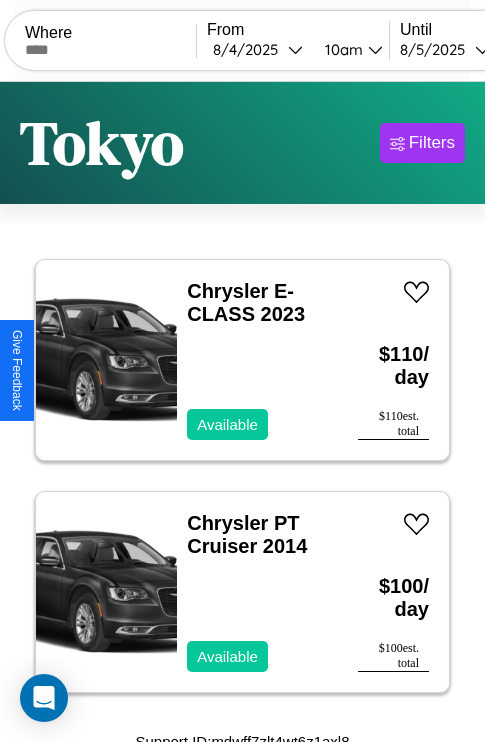 scroll, scrollTop: 13, scrollLeft: 0, axis: vertical 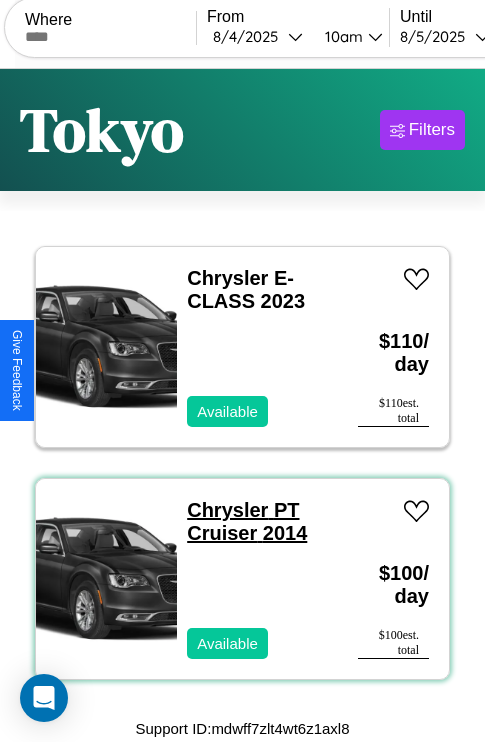 click on "Chrysler   PT Cruiser   2014" at bounding box center (247, 521) 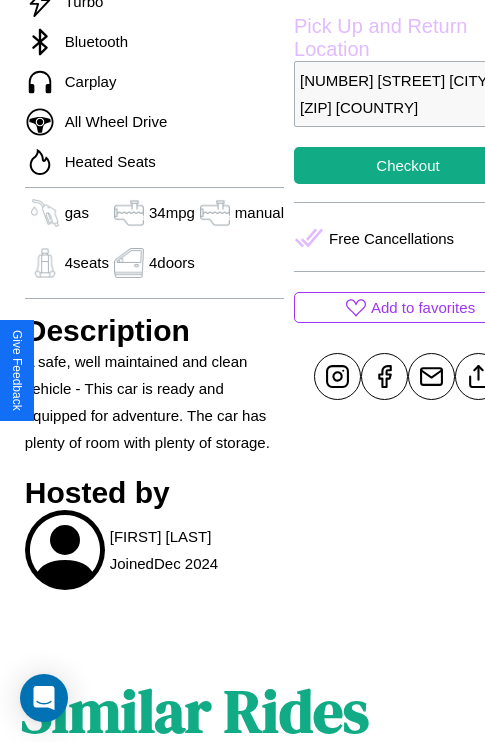 scroll, scrollTop: 710, scrollLeft: 48, axis: both 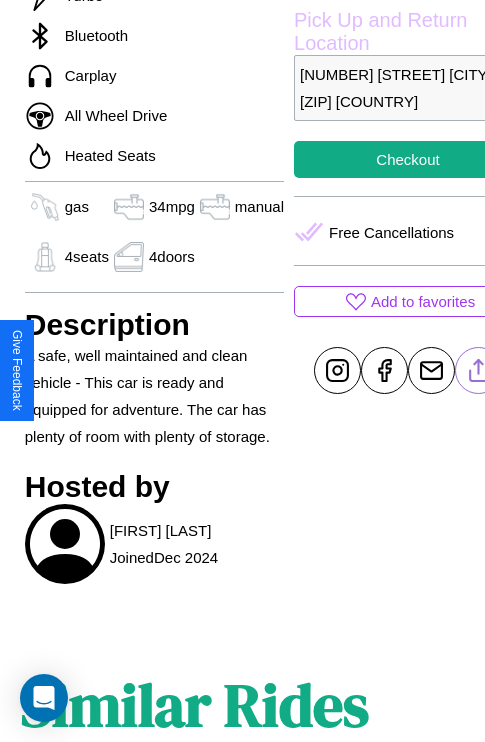 click 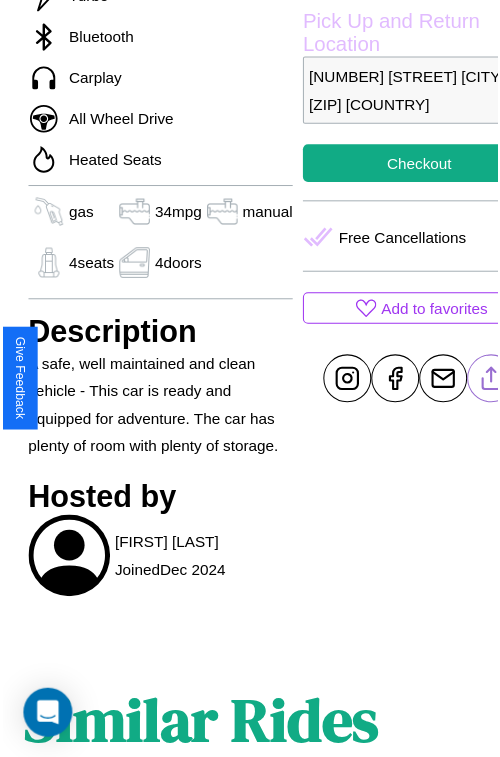 scroll, scrollTop: 641, scrollLeft: 68, axis: both 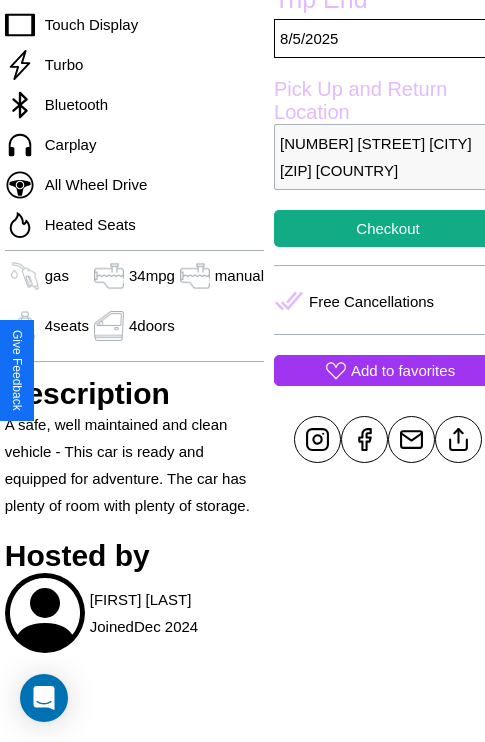 click on "Add to favorites" at bounding box center (403, 370) 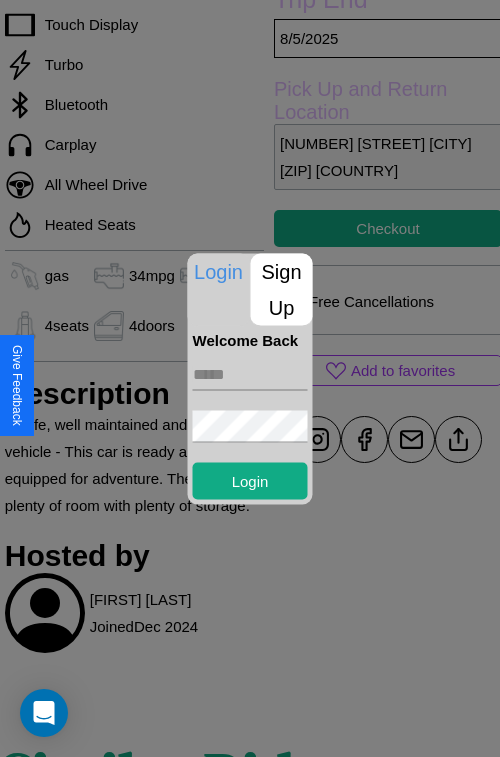 click on "Sign Up" at bounding box center [282, 289] 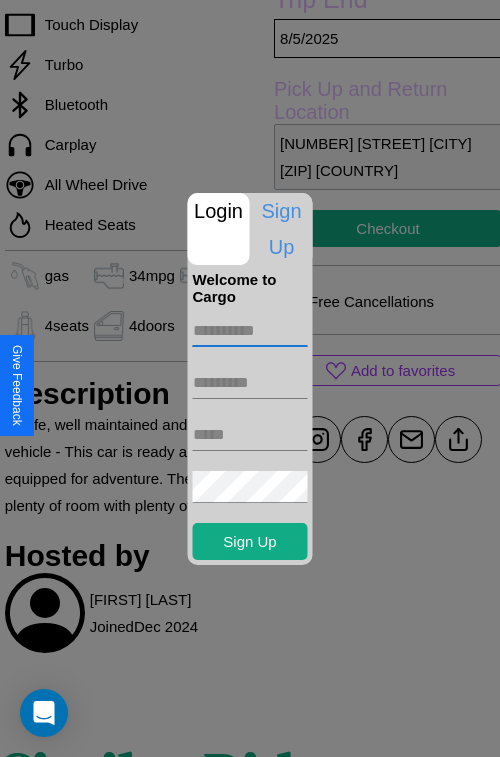 click at bounding box center [250, 331] 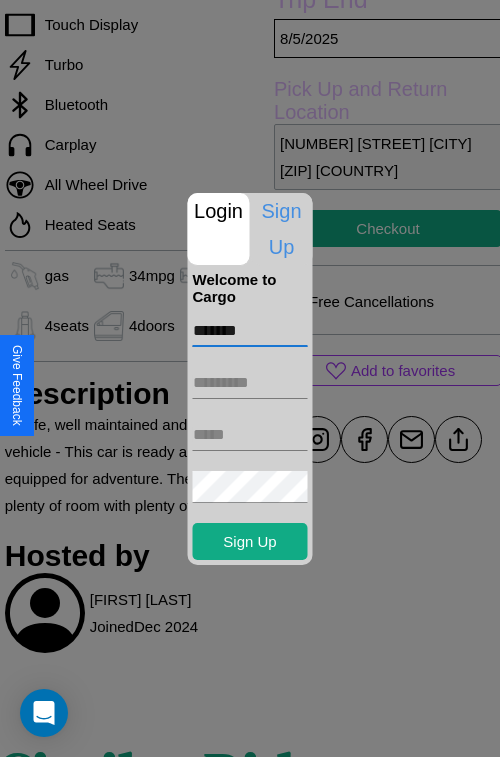 type on "*******" 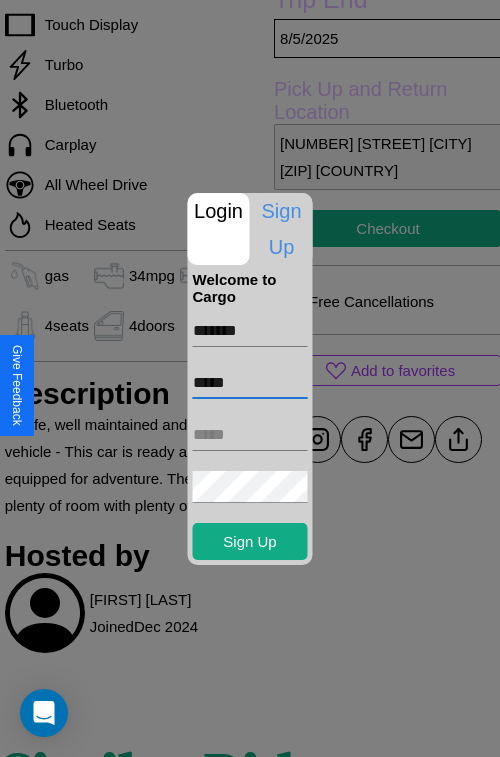 type on "*****" 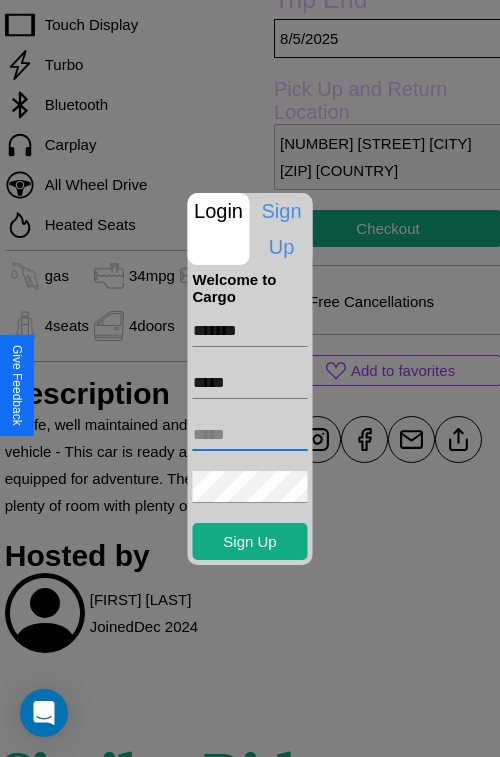 click at bounding box center (250, 435) 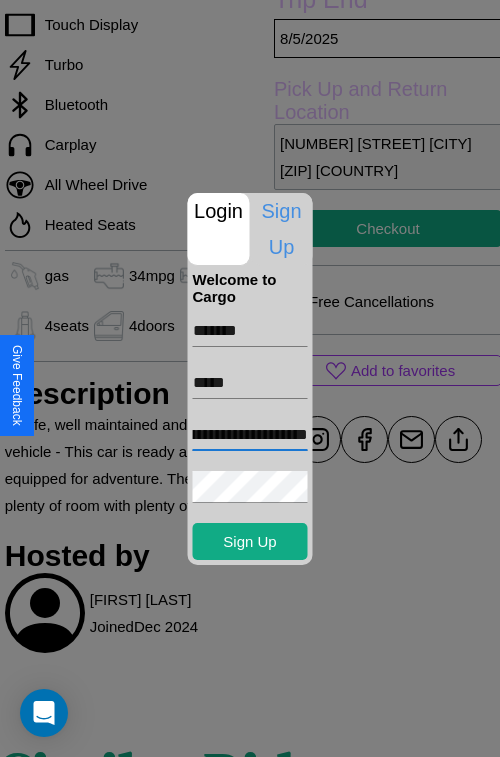 scroll, scrollTop: 0, scrollLeft: 77, axis: horizontal 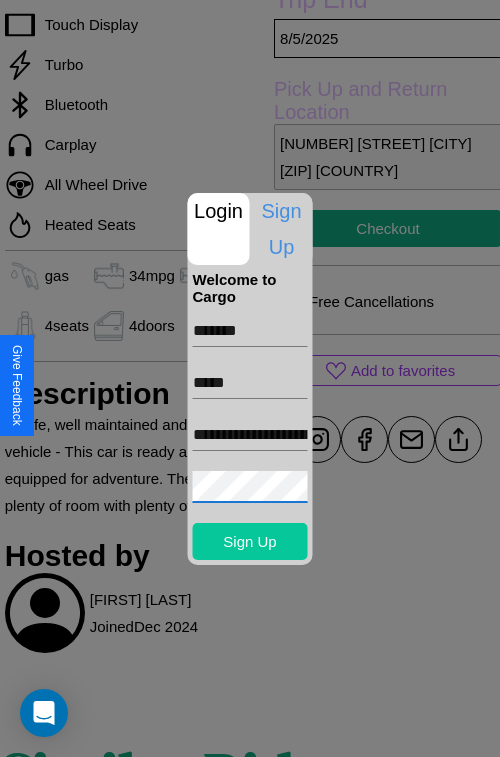 click on "Sign Up" at bounding box center (250, 541) 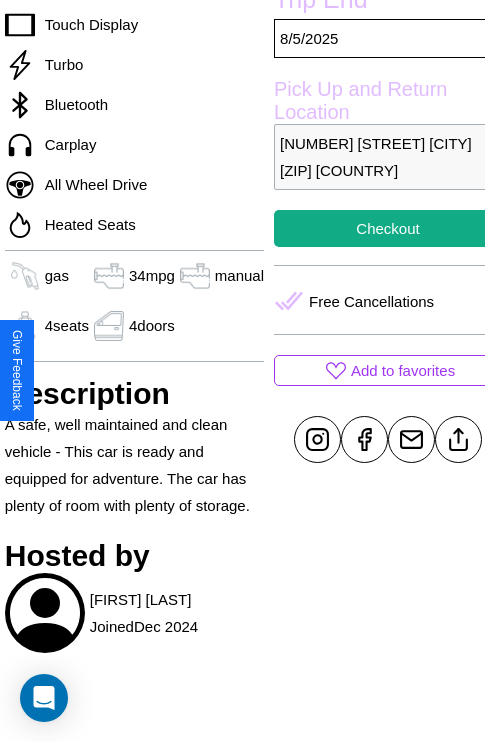 scroll, scrollTop: 1055, scrollLeft: 30, axis: both 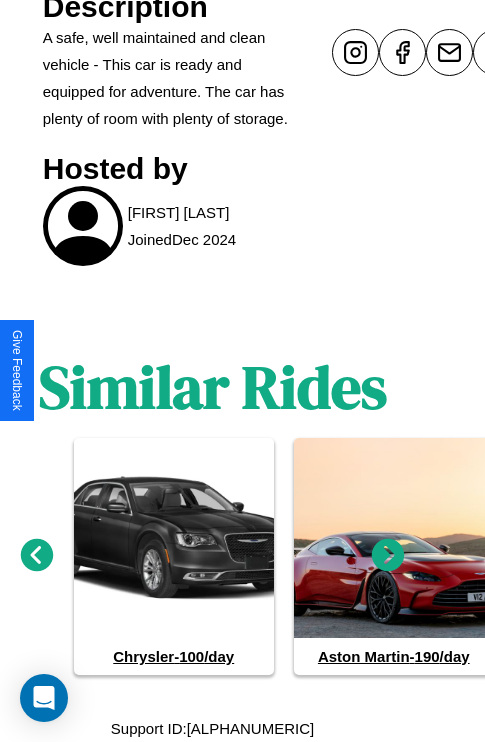 click 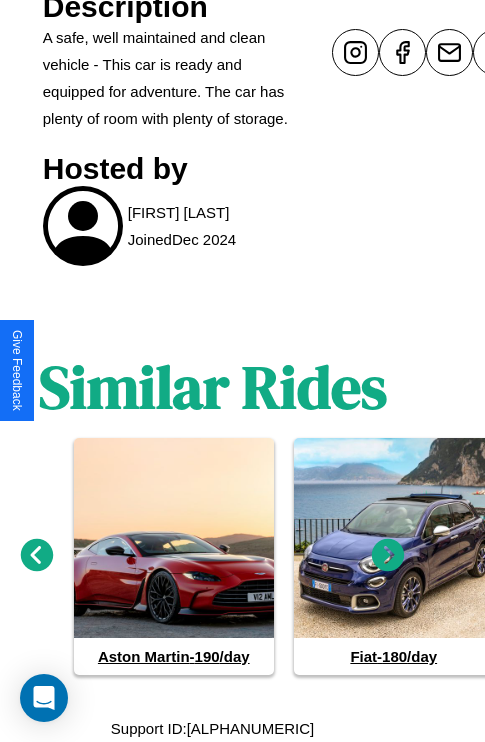 click 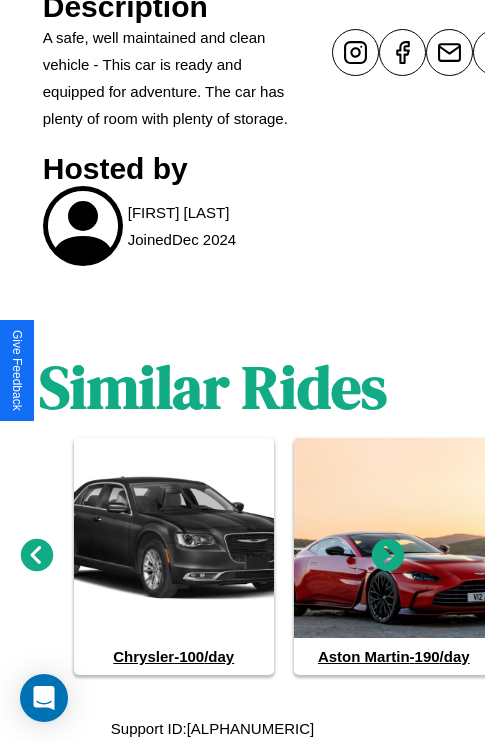 click 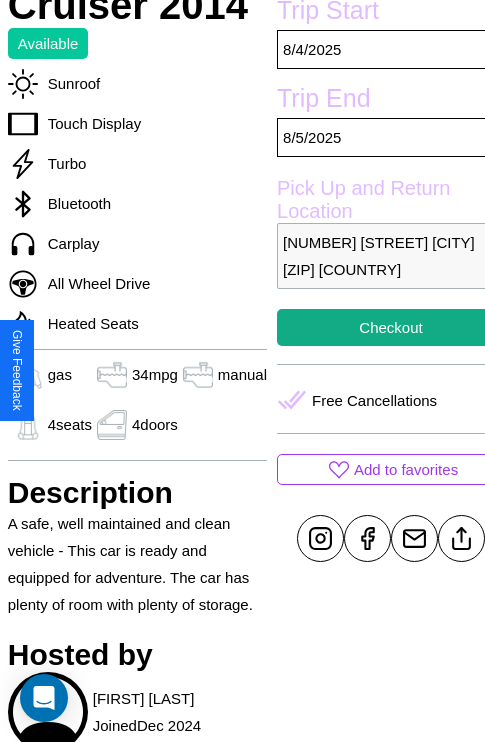 scroll, scrollTop: 499, scrollLeft: 68, axis: both 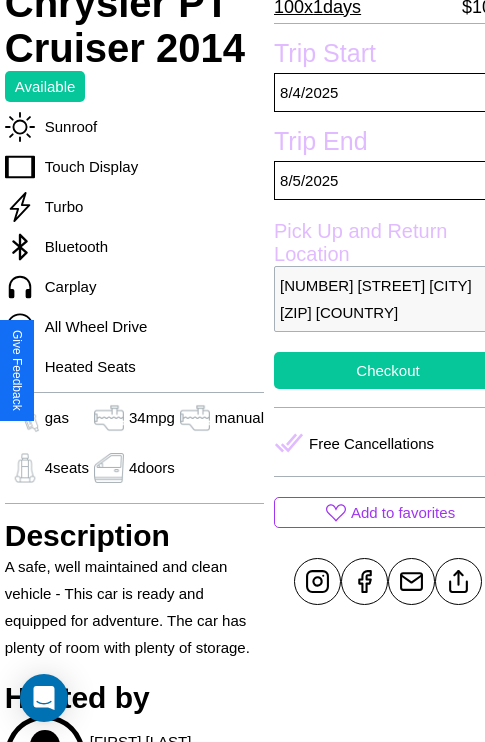 click on "Checkout" at bounding box center [388, 370] 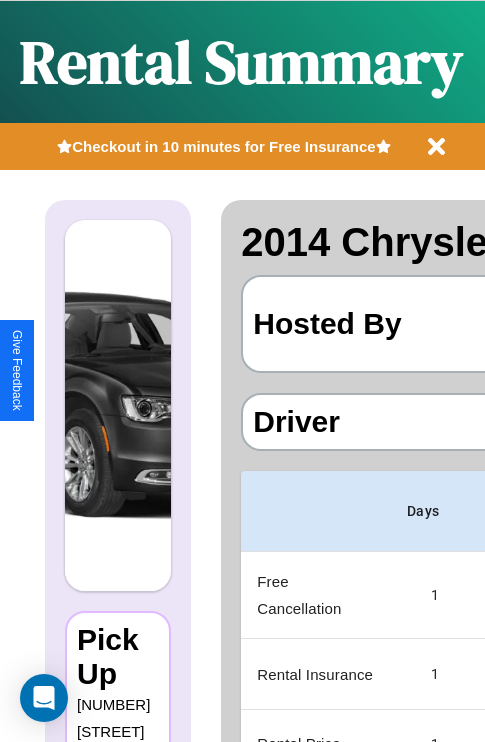 scroll, scrollTop: 0, scrollLeft: 378, axis: horizontal 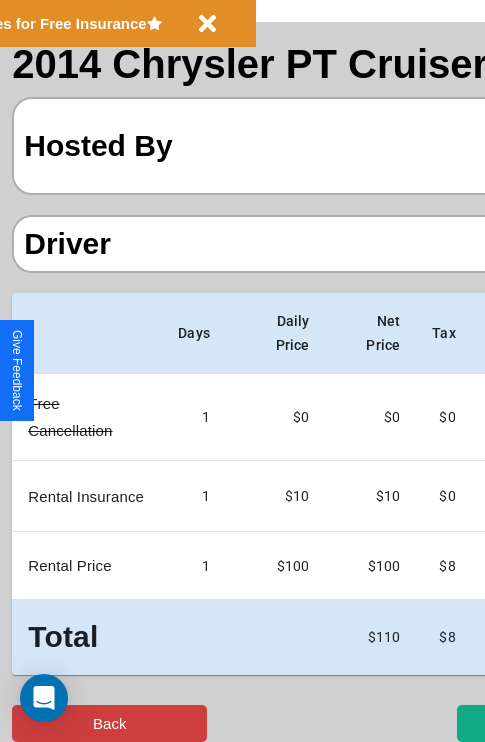 click on "Back" at bounding box center [109, 723] 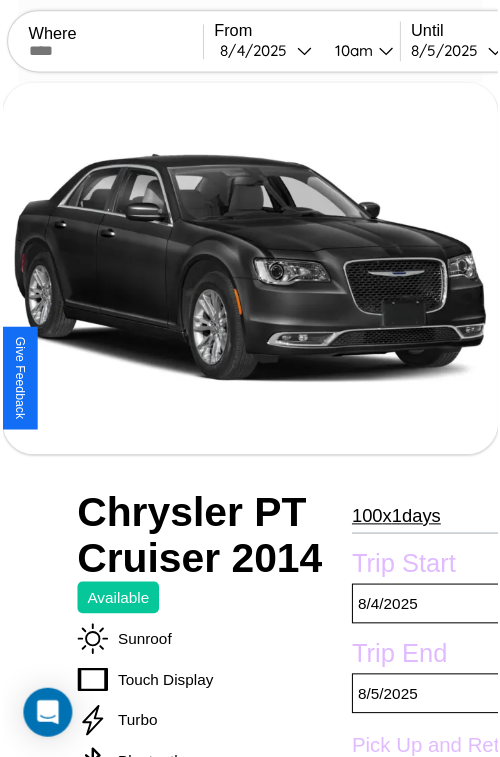scroll, scrollTop: 221, scrollLeft: 68, axis: both 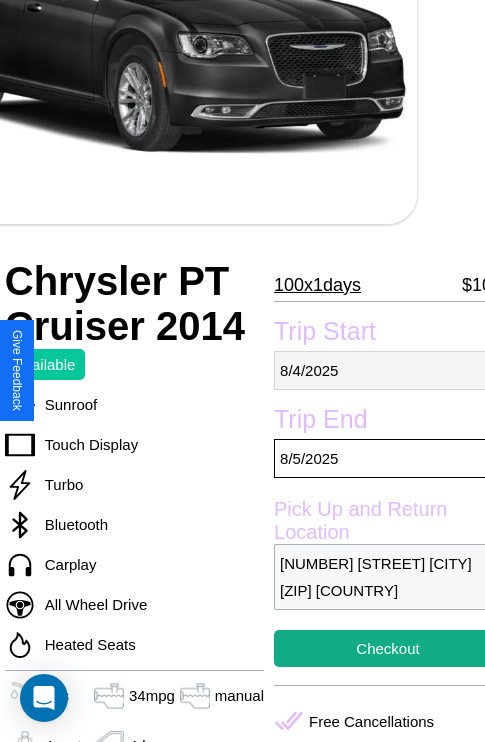 click on "8 / 4 / 2025" at bounding box center (388, 370) 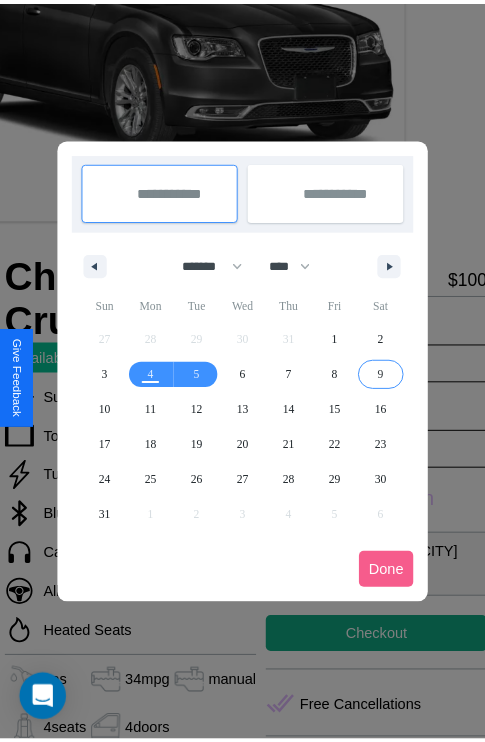 scroll, scrollTop: 0, scrollLeft: 68, axis: horizontal 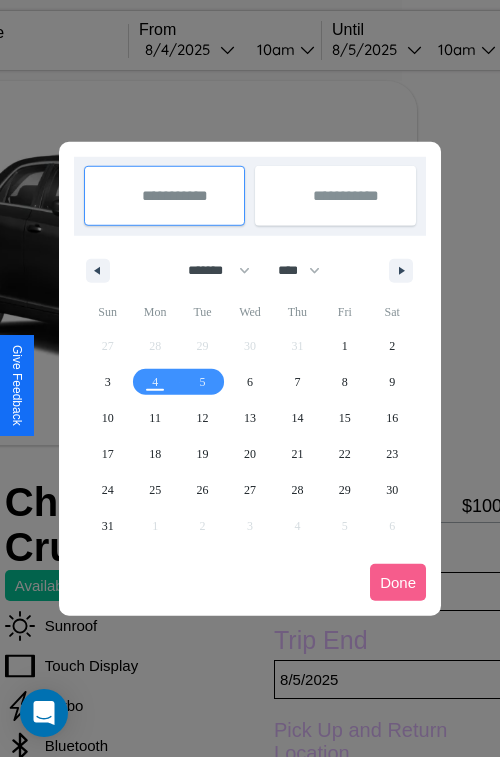 click at bounding box center [250, 378] 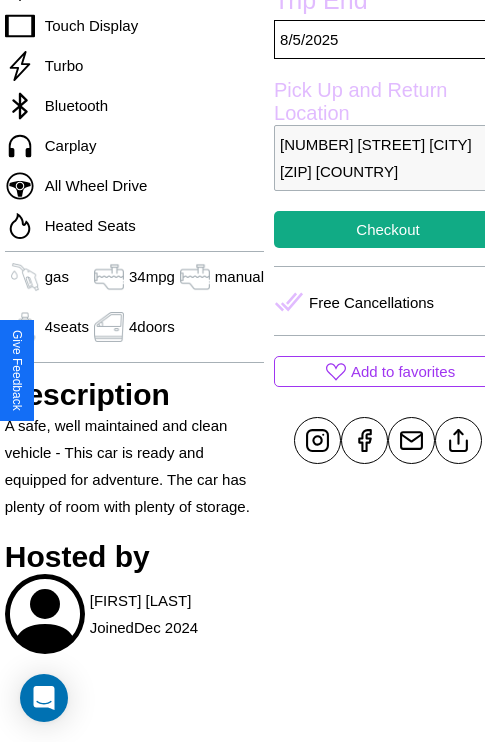 scroll, scrollTop: 641, scrollLeft: 68, axis: both 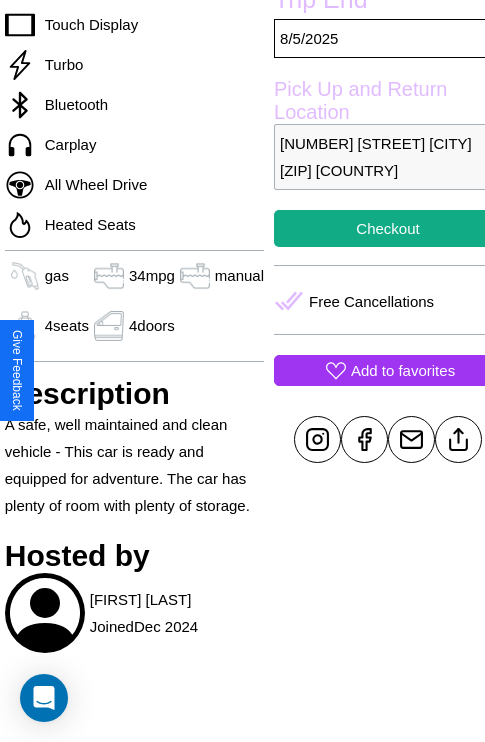 click on "Add to favorites" at bounding box center (403, 370) 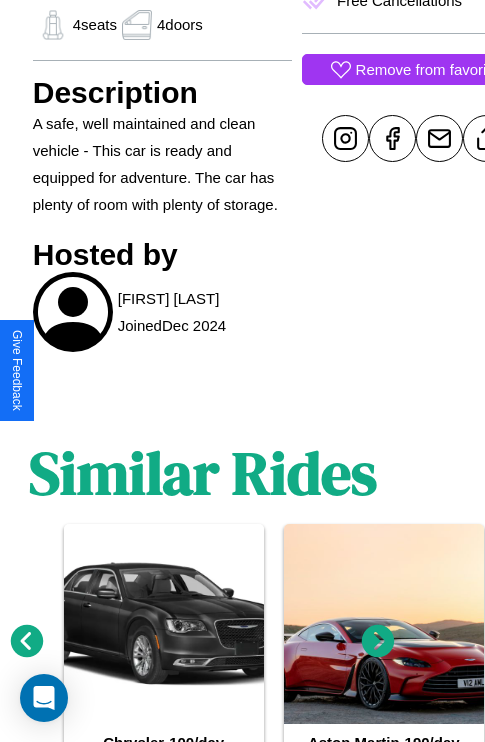 scroll, scrollTop: 1055, scrollLeft: 30, axis: both 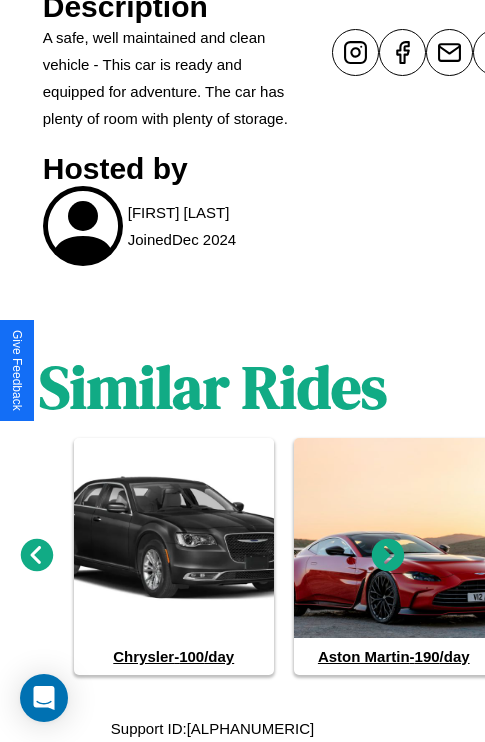 click 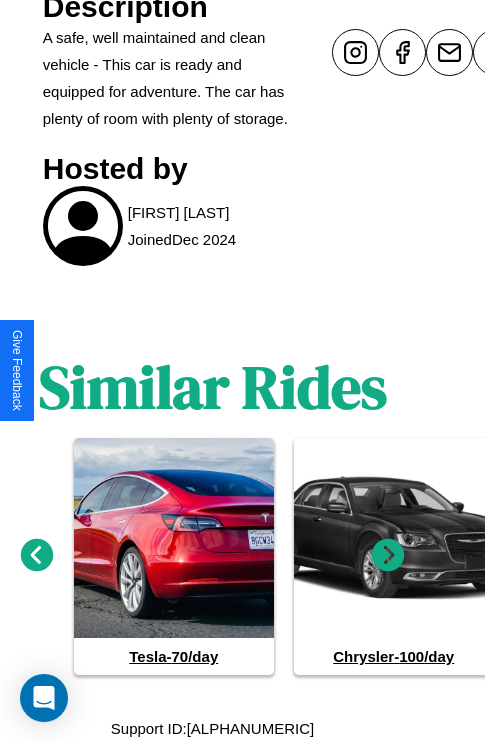 click 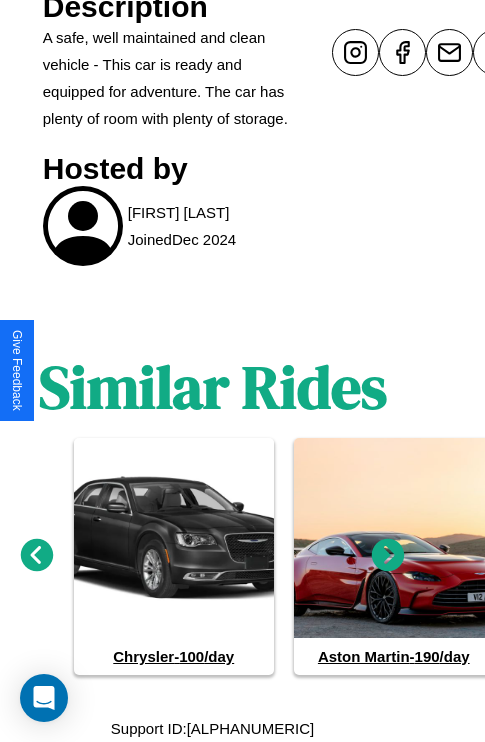 click 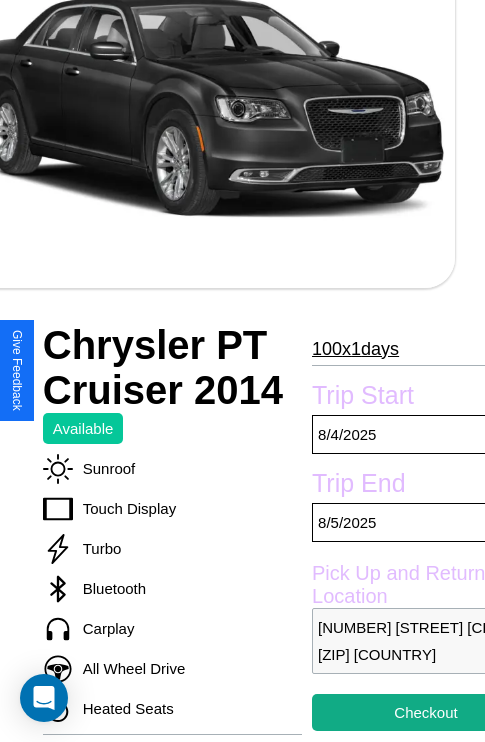 scroll, scrollTop: 135, scrollLeft: 30, axis: both 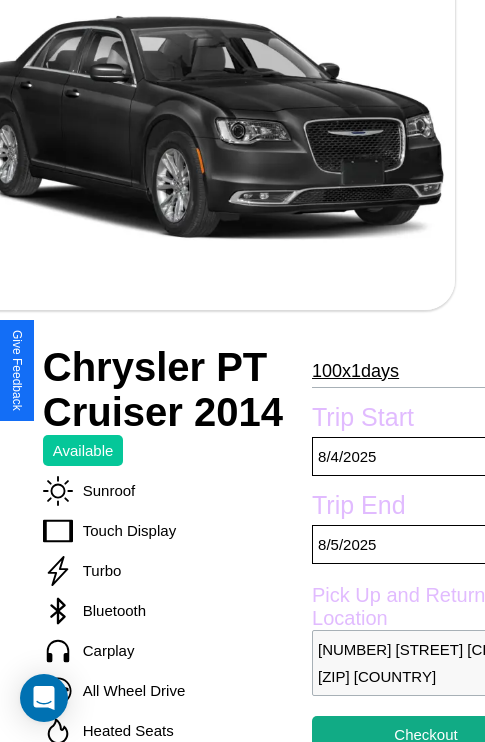 click on "100  x  1  days" at bounding box center (355, 371) 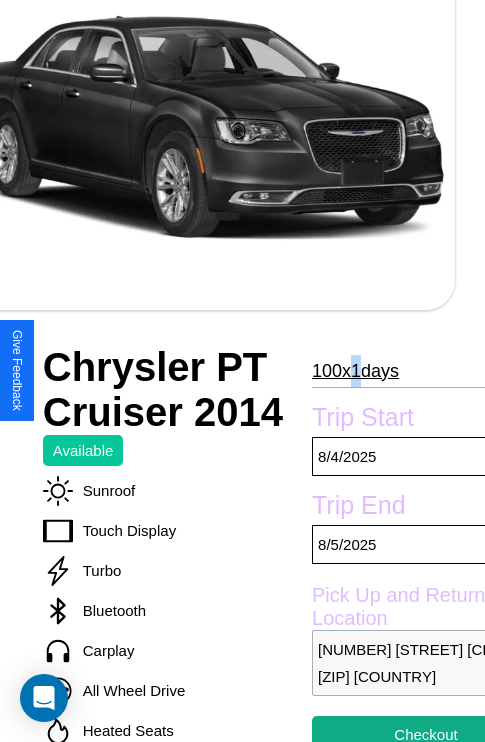click on "100  x  1  days" at bounding box center (355, 371) 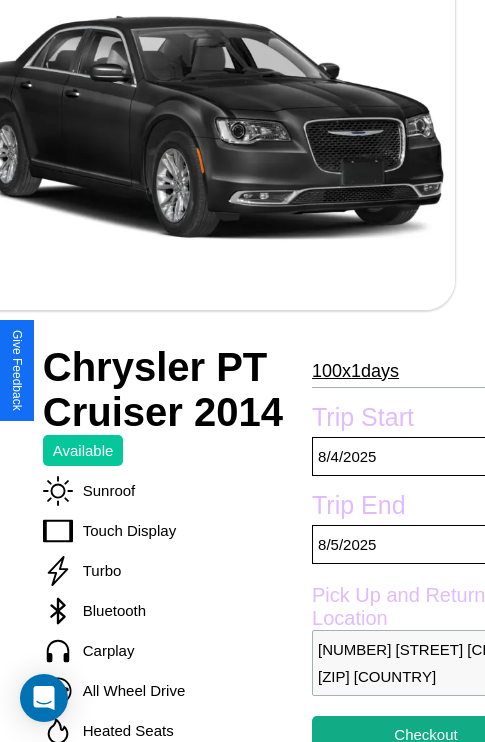 click on "100  x  1  days" at bounding box center [355, 371] 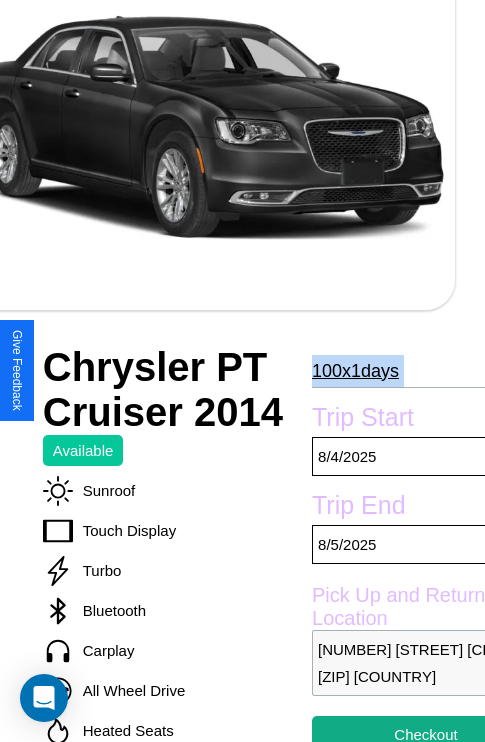 click on "100  x  1  days" at bounding box center [355, 371] 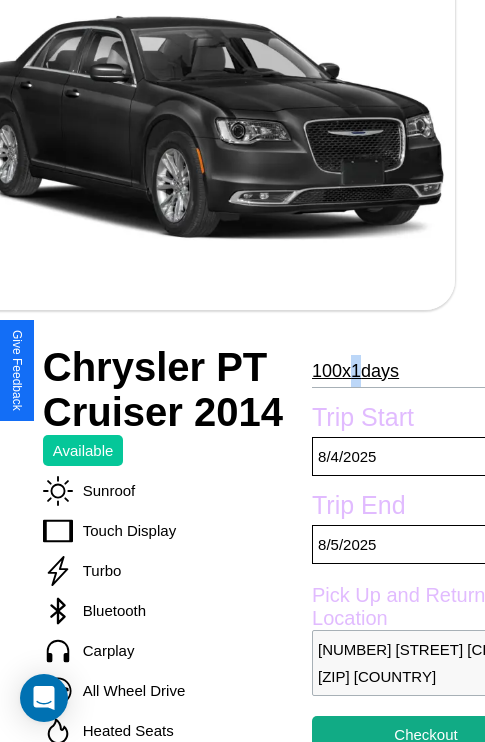 click on "100  x  1  days" at bounding box center (355, 371) 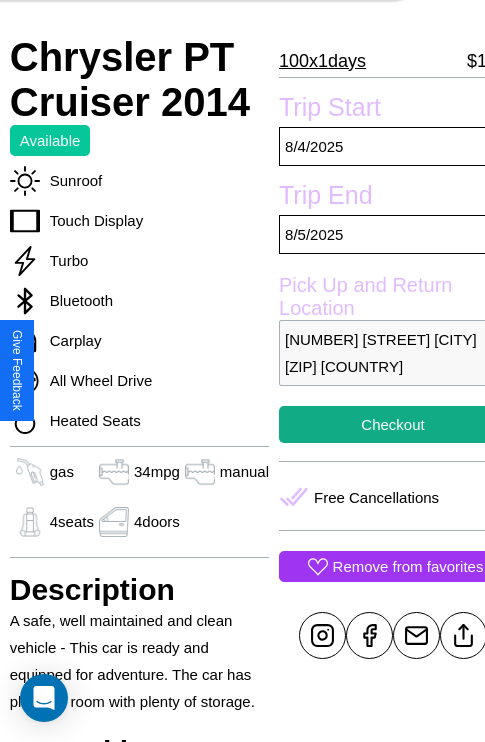 scroll, scrollTop: 499, scrollLeft: 68, axis: both 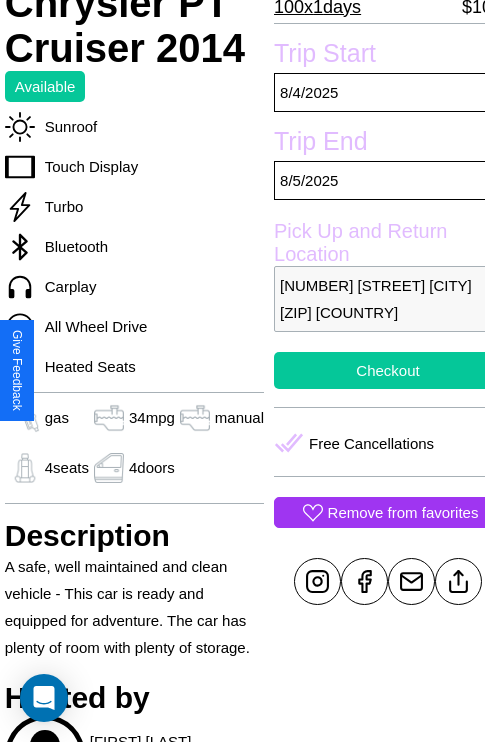 click on "Checkout" at bounding box center (388, 370) 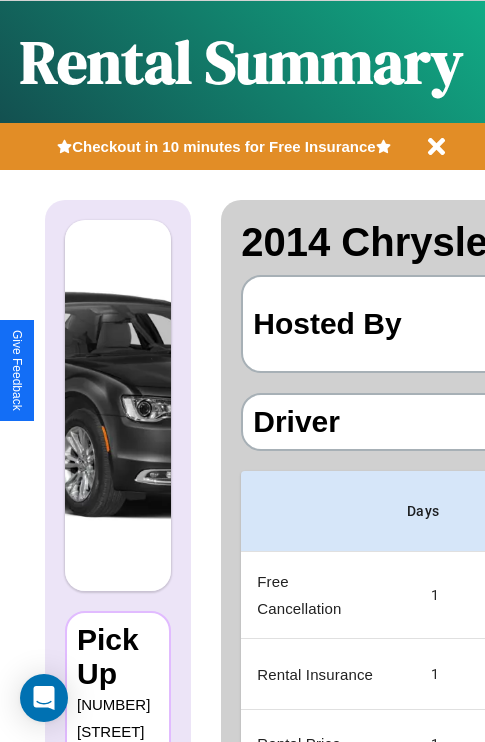 scroll, scrollTop: 0, scrollLeft: 378, axis: horizontal 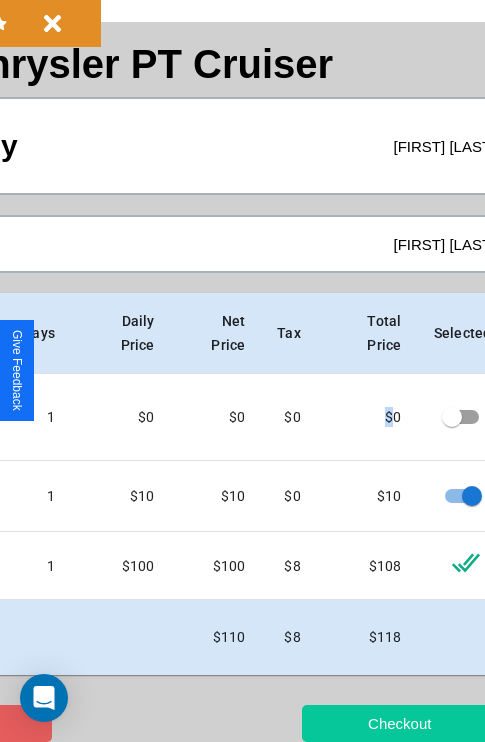 click on "Checkout" at bounding box center [399, 723] 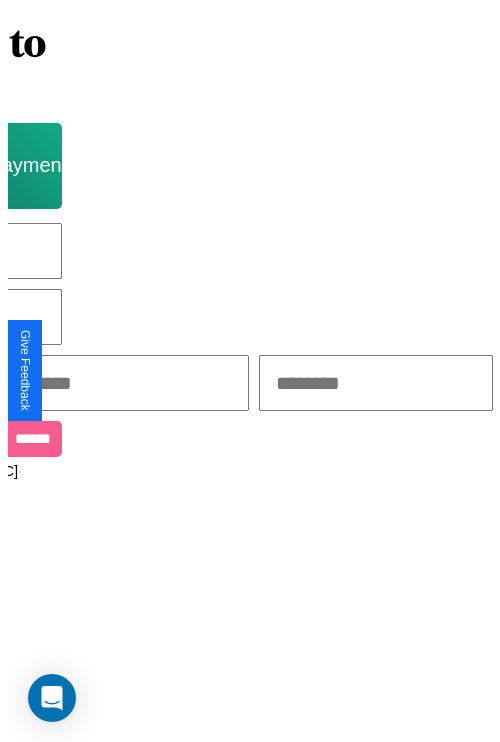 scroll, scrollTop: 0, scrollLeft: 0, axis: both 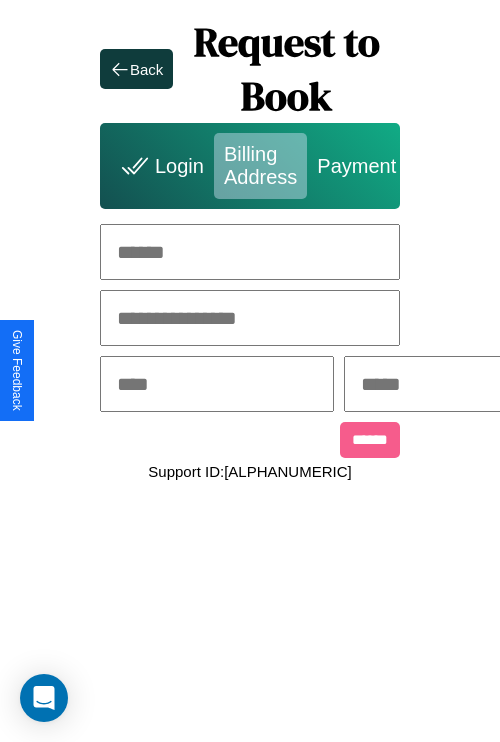 click at bounding box center (250, 252) 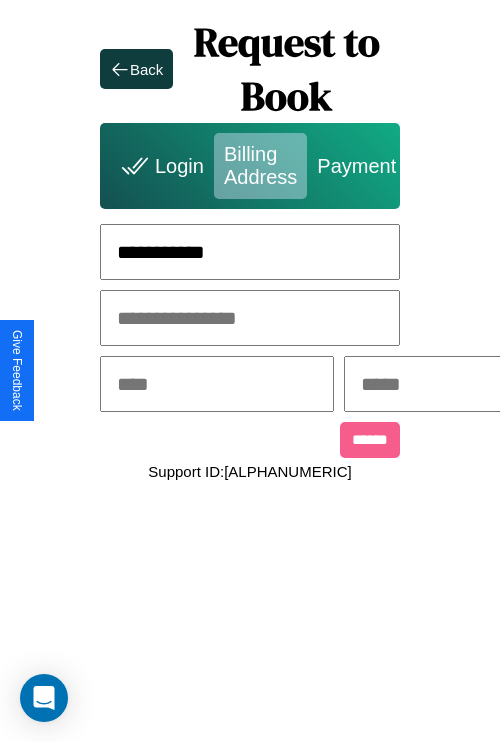 type on "**********" 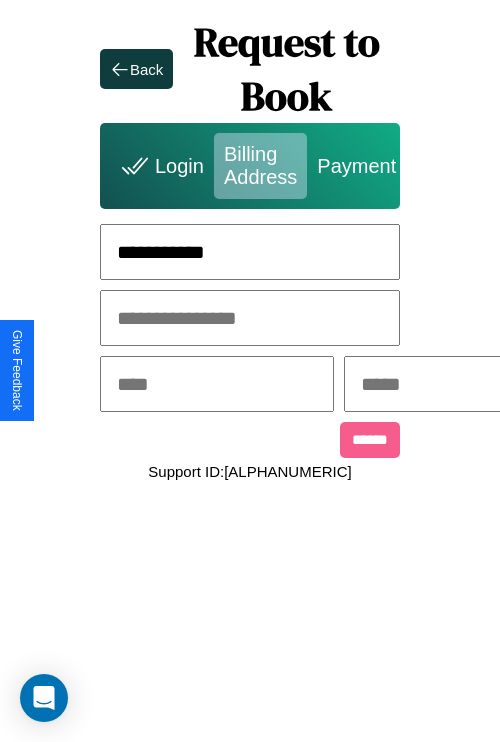 click at bounding box center [217, 384] 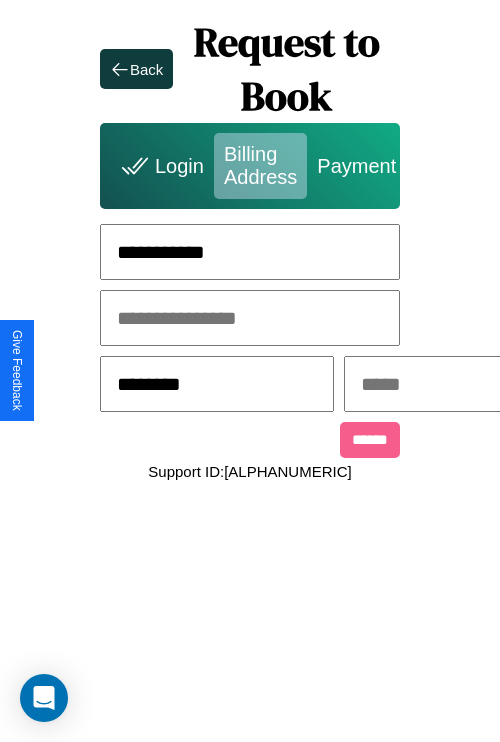 type on "********" 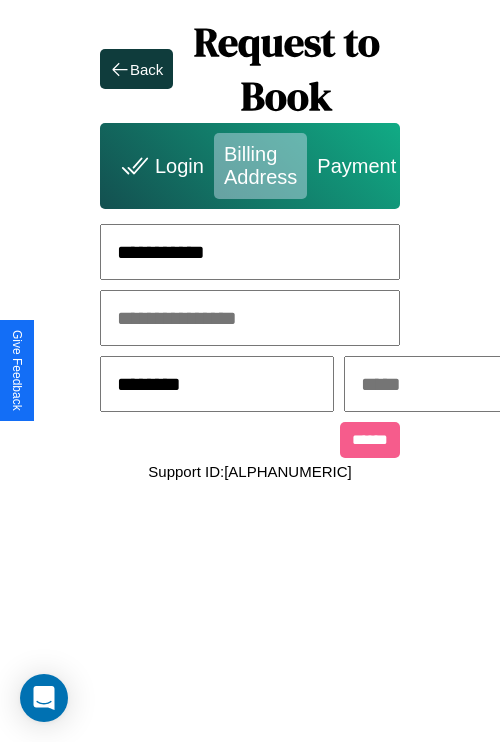 click at bounding box center [461, 384] 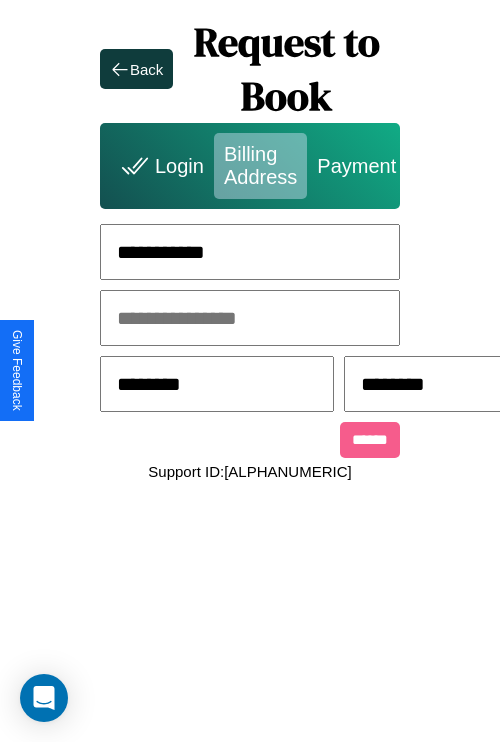scroll, scrollTop: 0, scrollLeft: 517, axis: horizontal 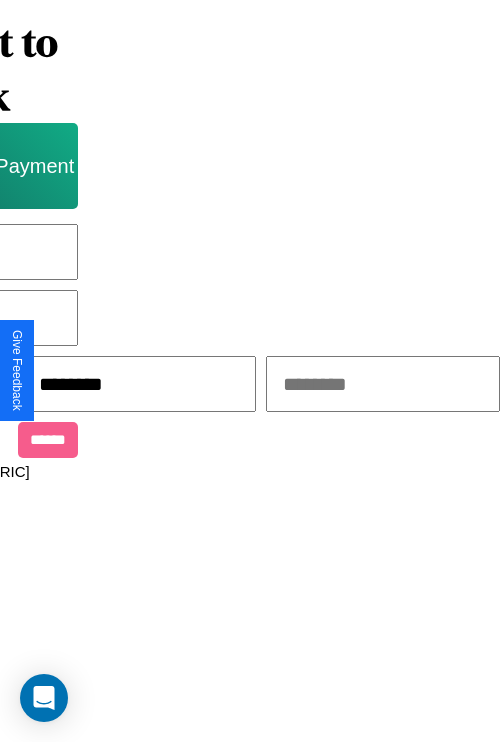 type on "********" 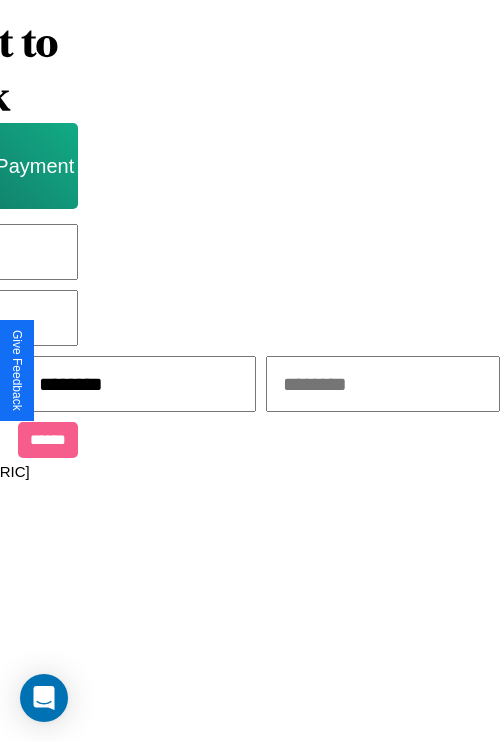 click at bounding box center (383, 384) 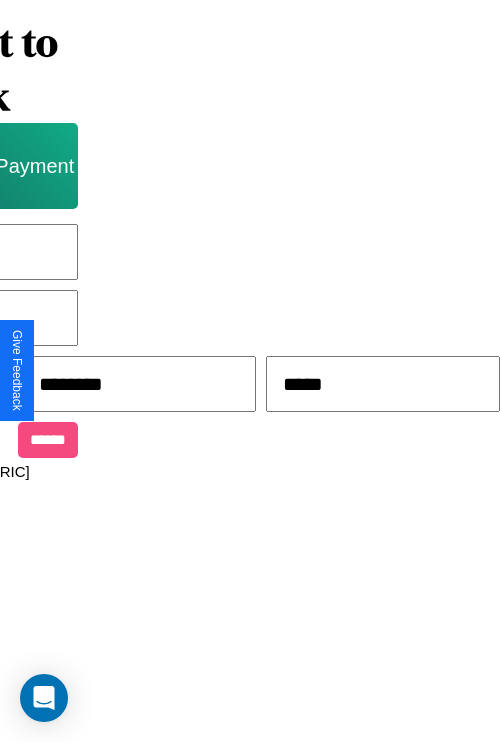 type on "*****" 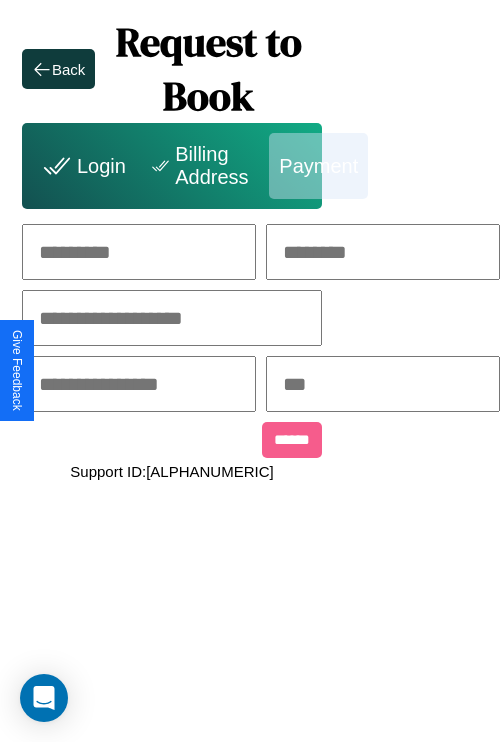 scroll, scrollTop: 0, scrollLeft: 208, axis: horizontal 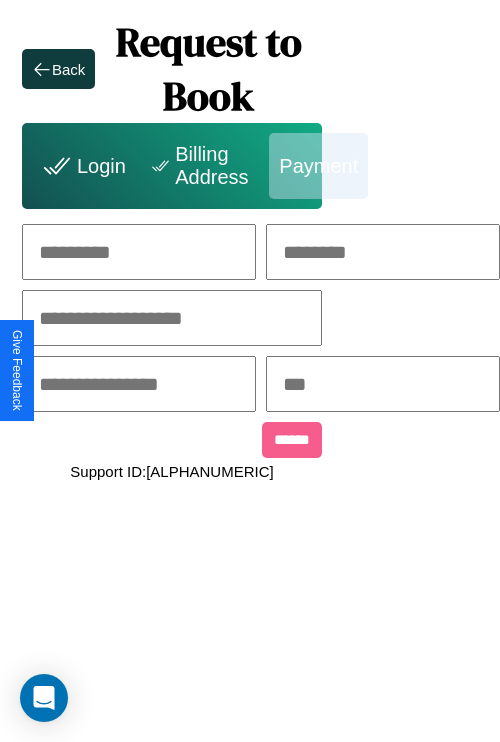 click at bounding box center [139, 252] 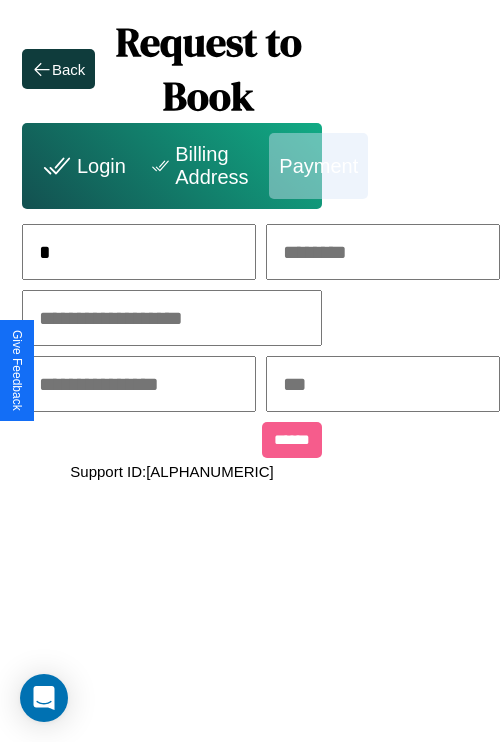 scroll, scrollTop: 0, scrollLeft: 130, axis: horizontal 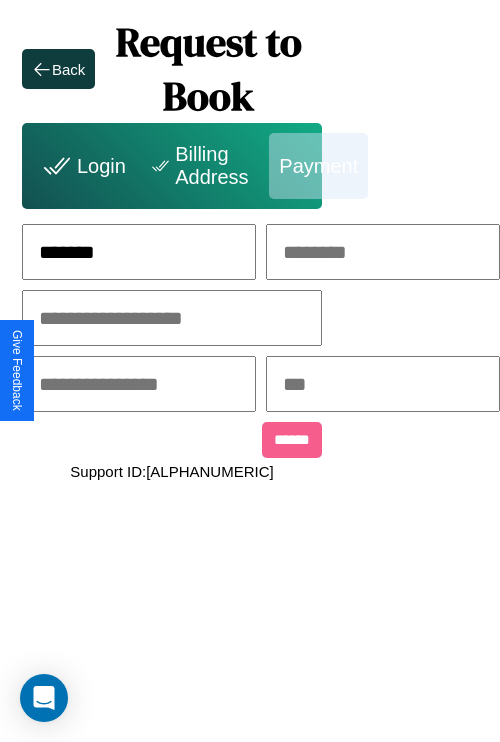 type on "*******" 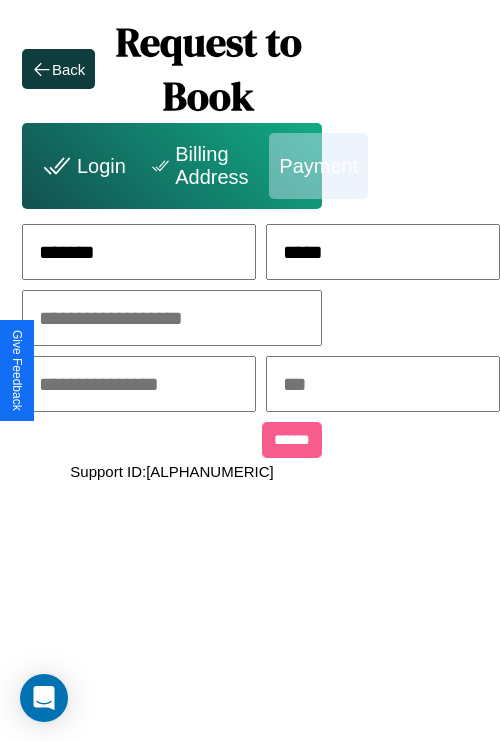 type on "*****" 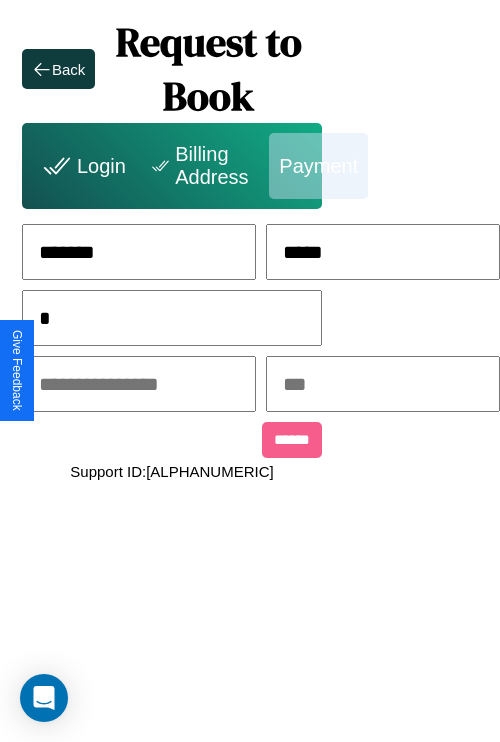 scroll, scrollTop: 0, scrollLeft: 128, axis: horizontal 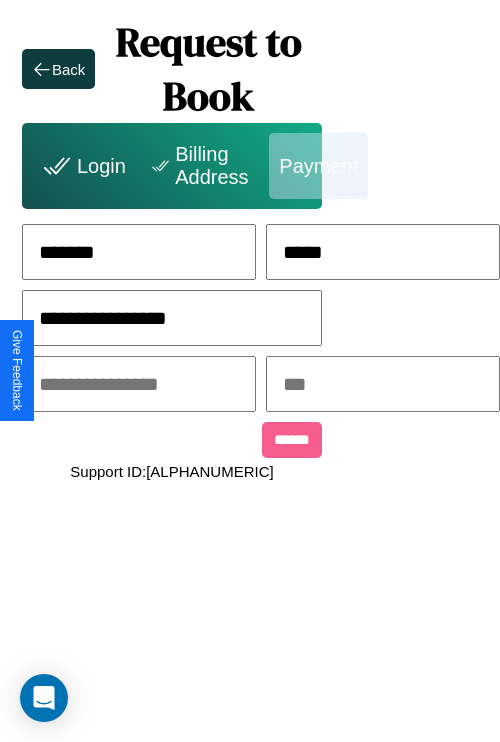 type on "**********" 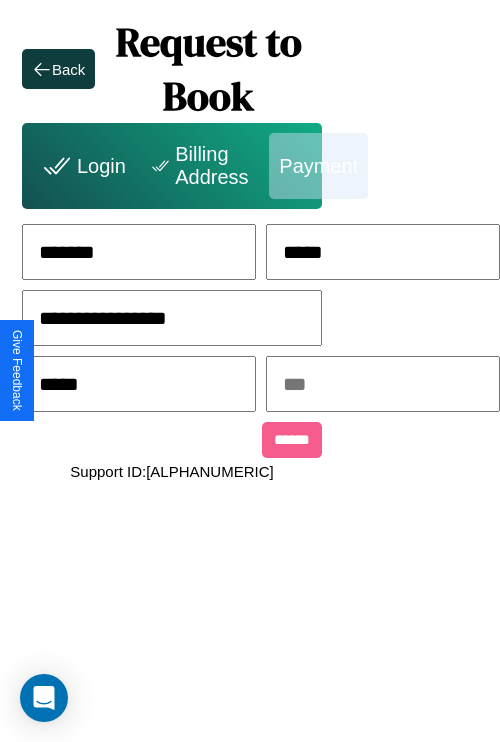 type on "*****" 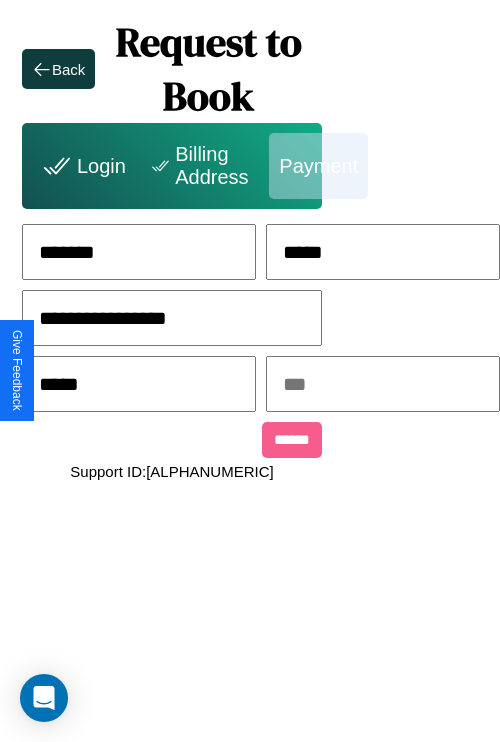 click at bounding box center [383, 384] 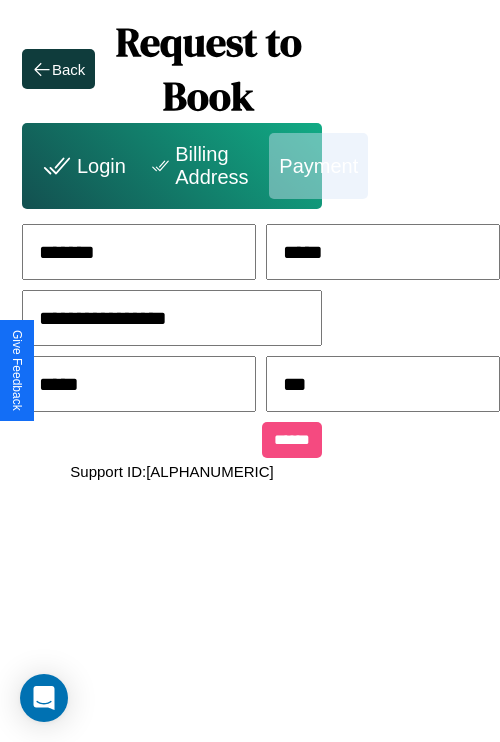 type on "***" 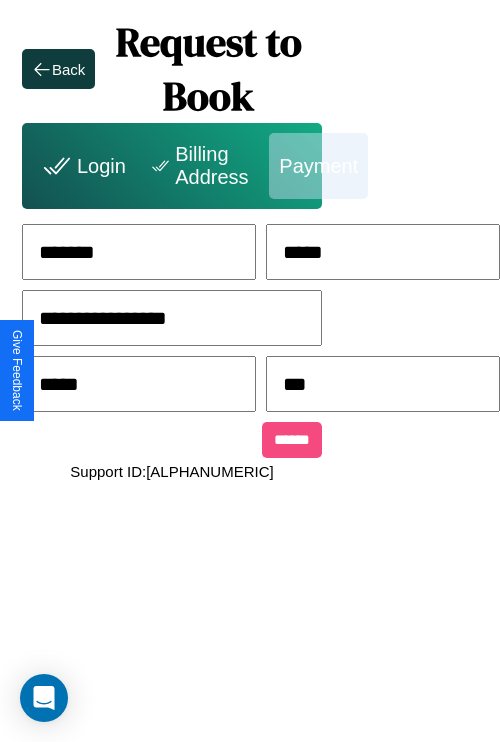 click on "******" at bounding box center (292, 440) 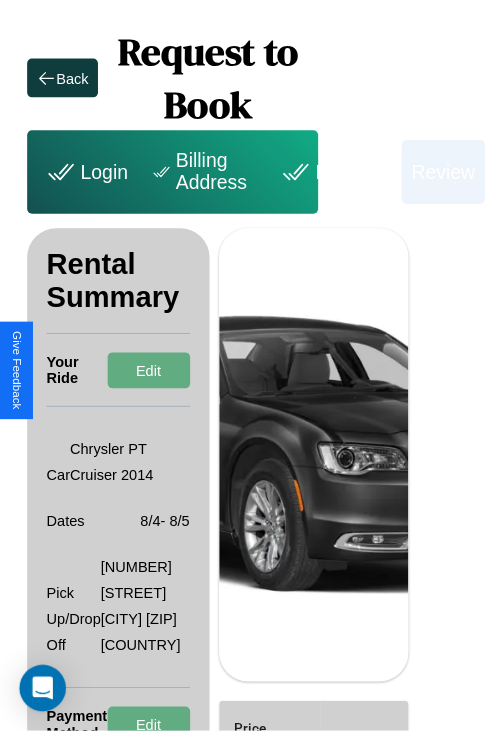 scroll, scrollTop: 0, scrollLeft: 72, axis: horizontal 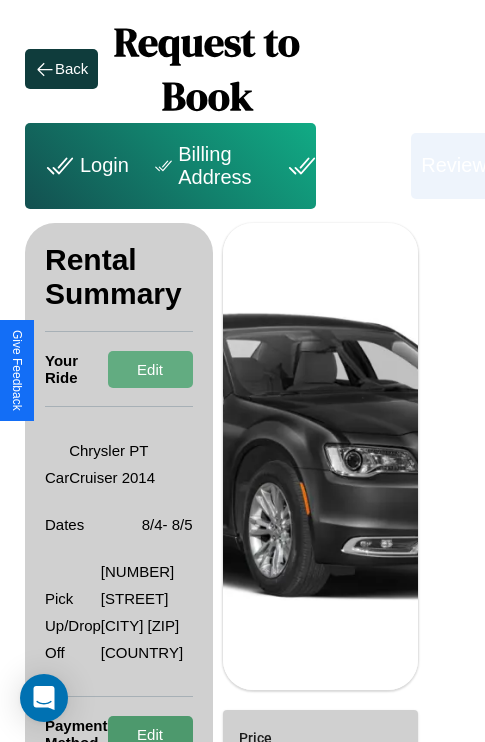 click on "Edit" at bounding box center [150, 734] 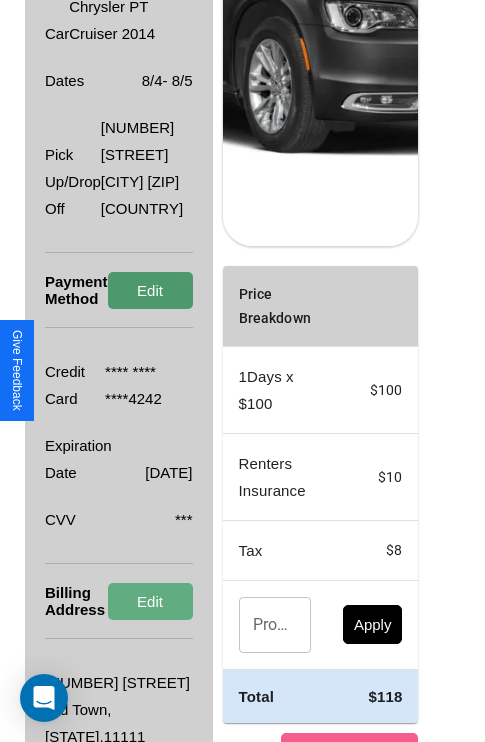 scroll, scrollTop: 455, scrollLeft: 72, axis: both 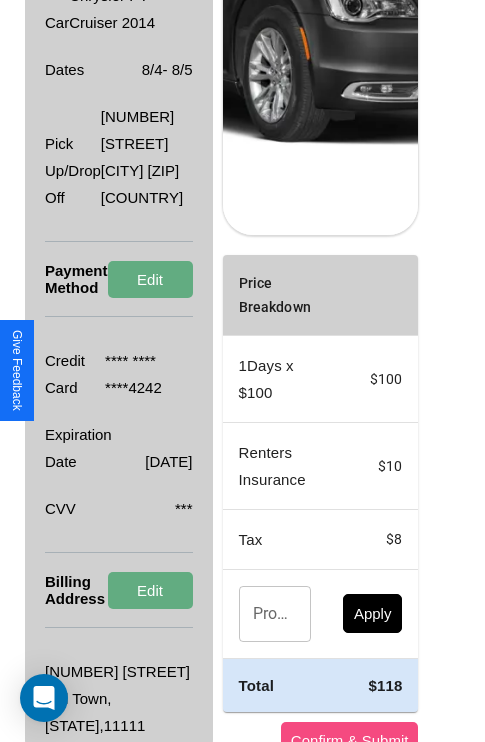 click on "Confirm & Submit" at bounding box center [350, 740] 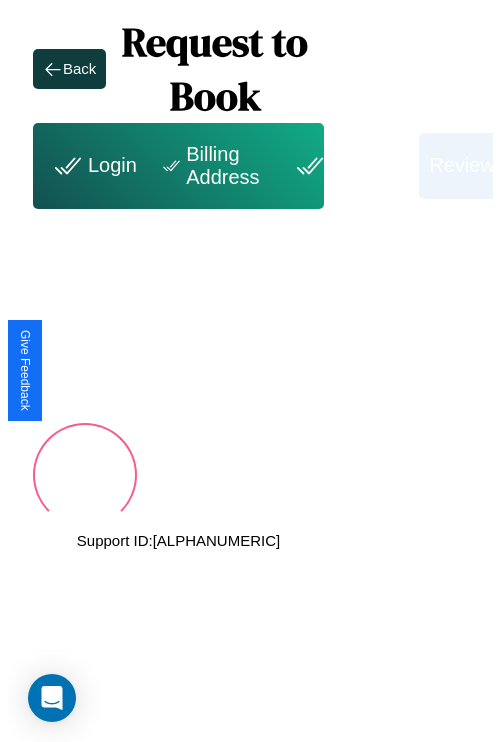 scroll, scrollTop: 0, scrollLeft: 72, axis: horizontal 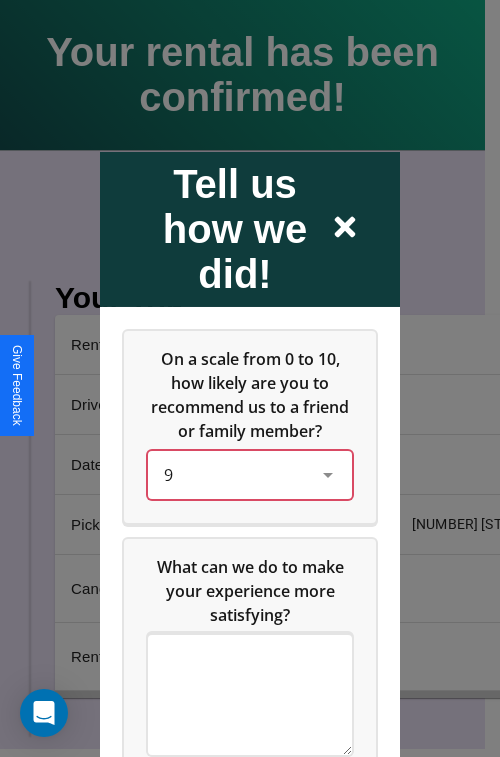 click on "9" at bounding box center [234, 474] 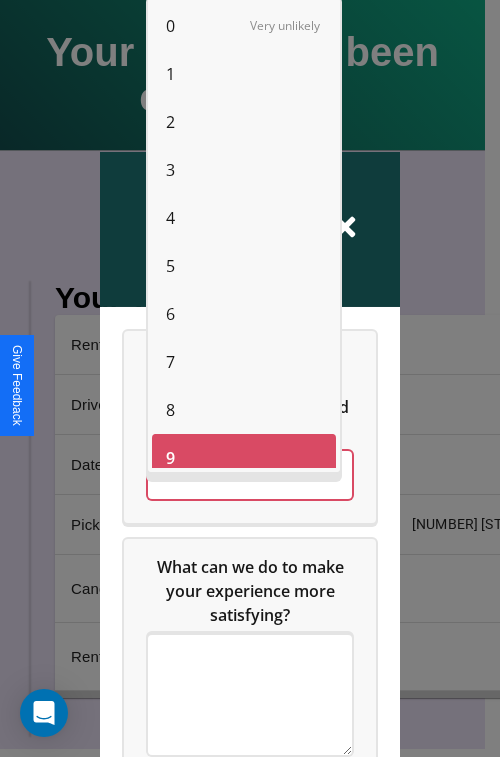 scroll, scrollTop: 14, scrollLeft: 0, axis: vertical 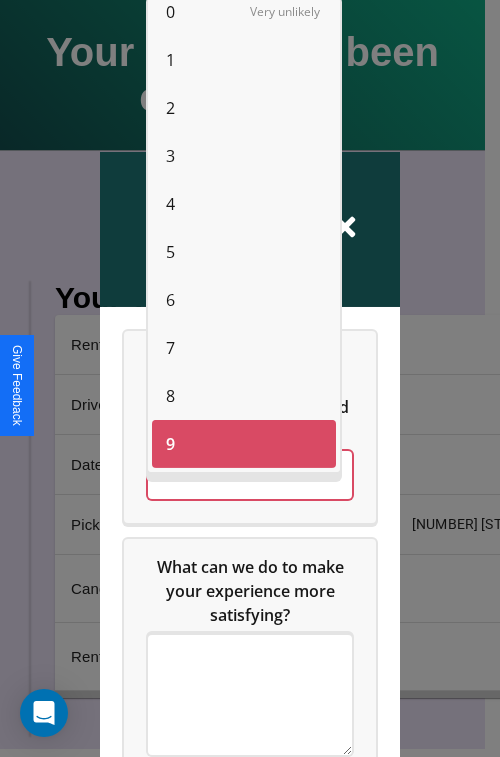 click on "4" at bounding box center (170, 204) 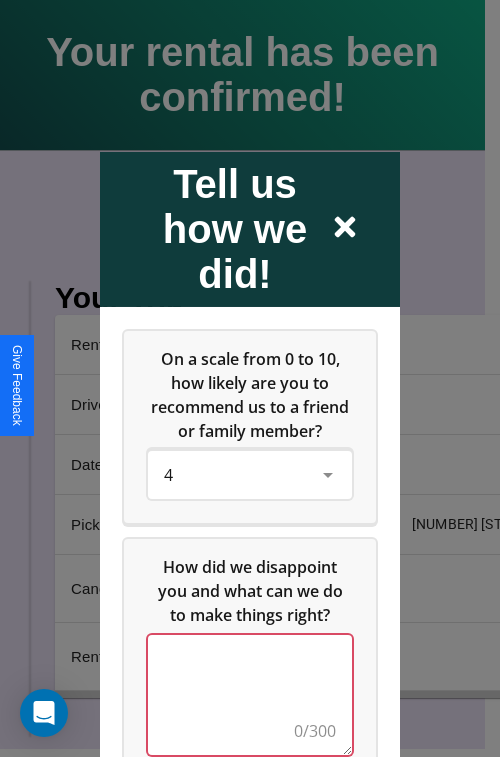click at bounding box center (250, 694) 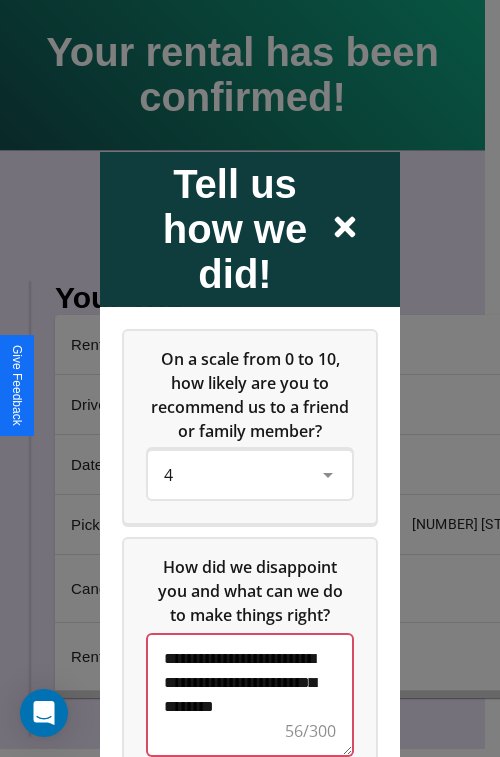 scroll, scrollTop: 5, scrollLeft: 0, axis: vertical 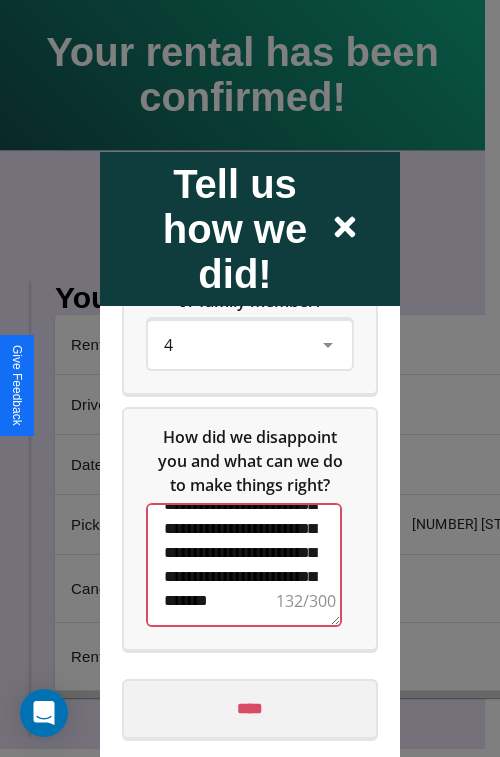 type on "**********" 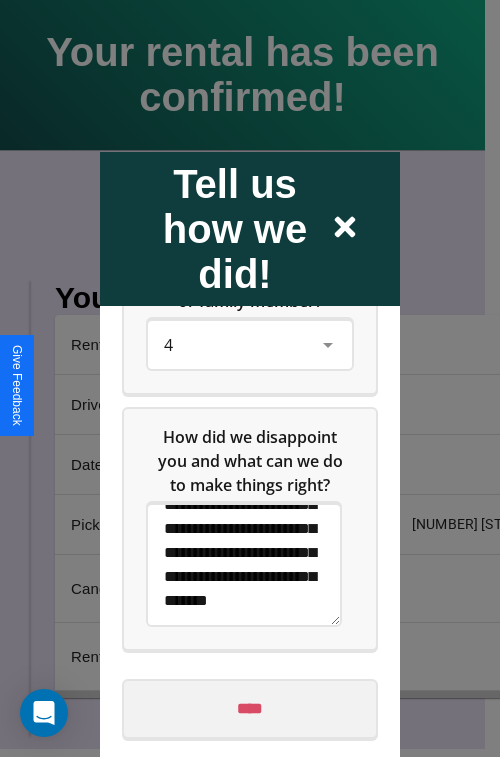 click on "****" at bounding box center (250, 708) 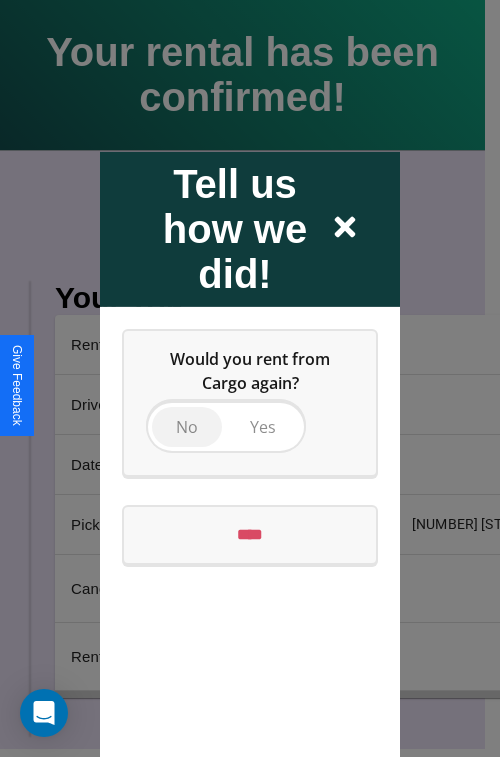click on "No" at bounding box center (187, 426) 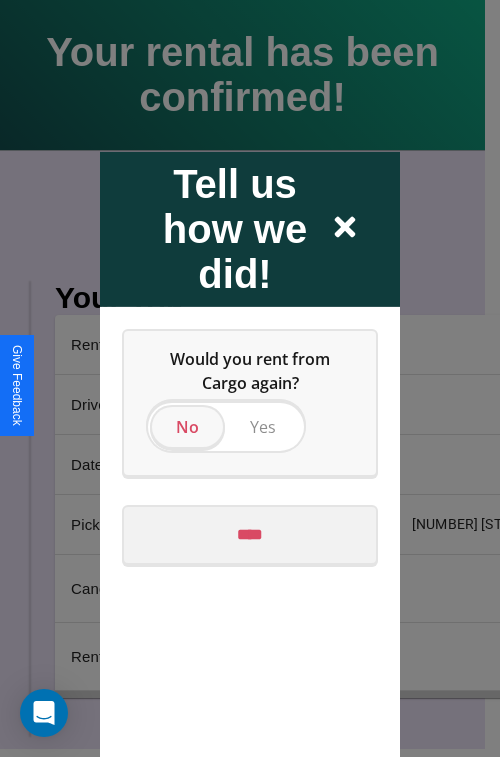 click on "****" at bounding box center (250, 534) 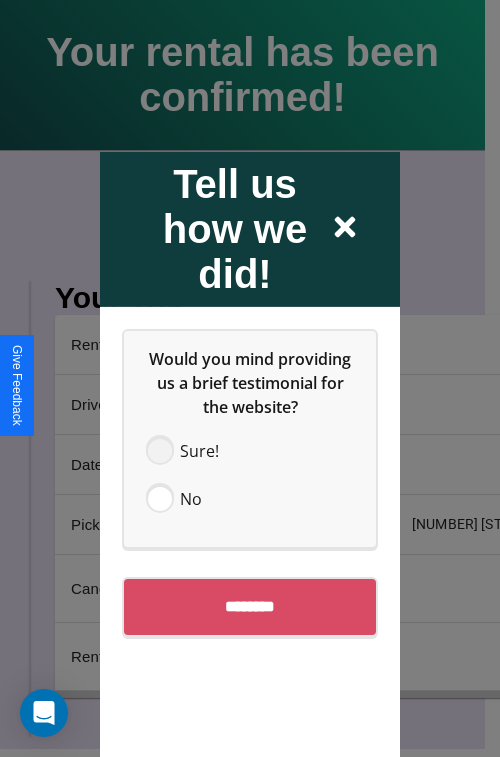 click at bounding box center [160, 450] 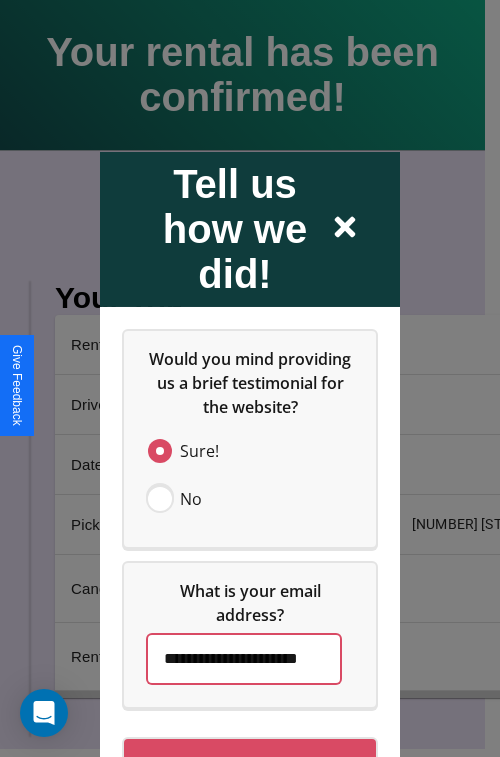 scroll, scrollTop: 0, scrollLeft: 36, axis: horizontal 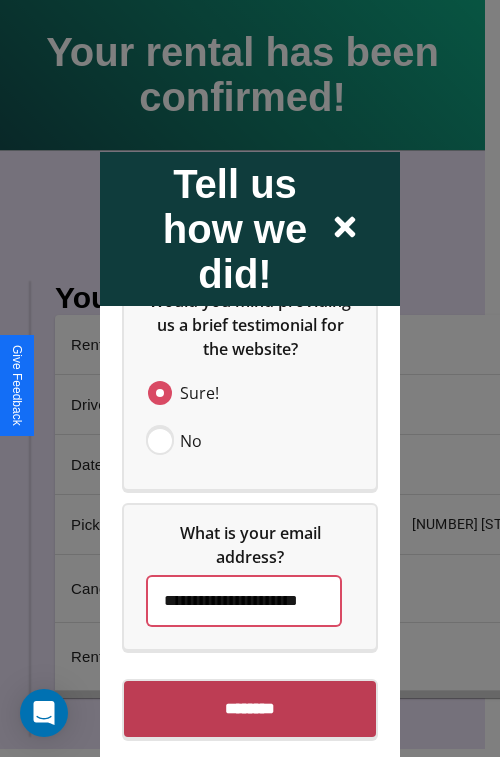 type on "**********" 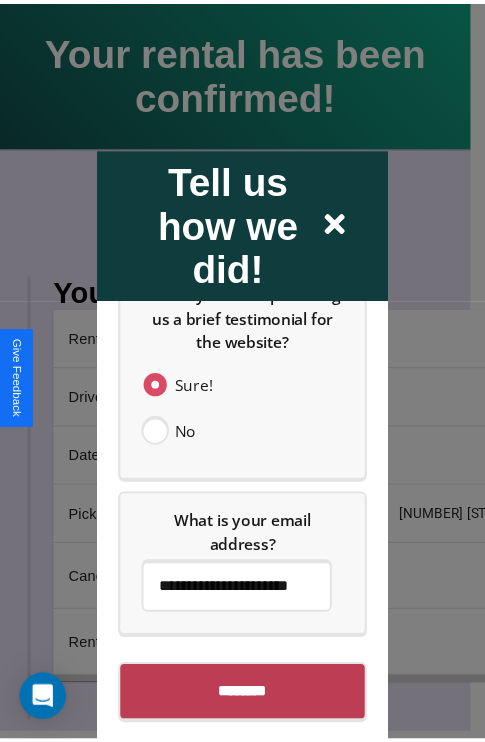 scroll, scrollTop: 0, scrollLeft: 0, axis: both 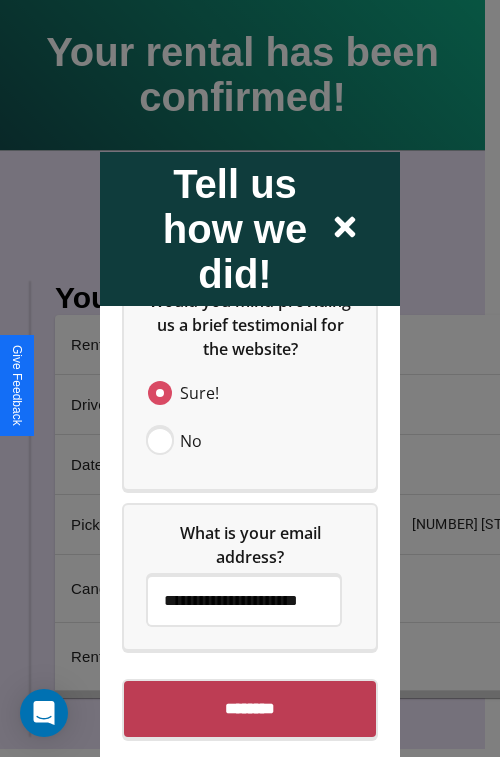click on "********" at bounding box center (250, 708) 